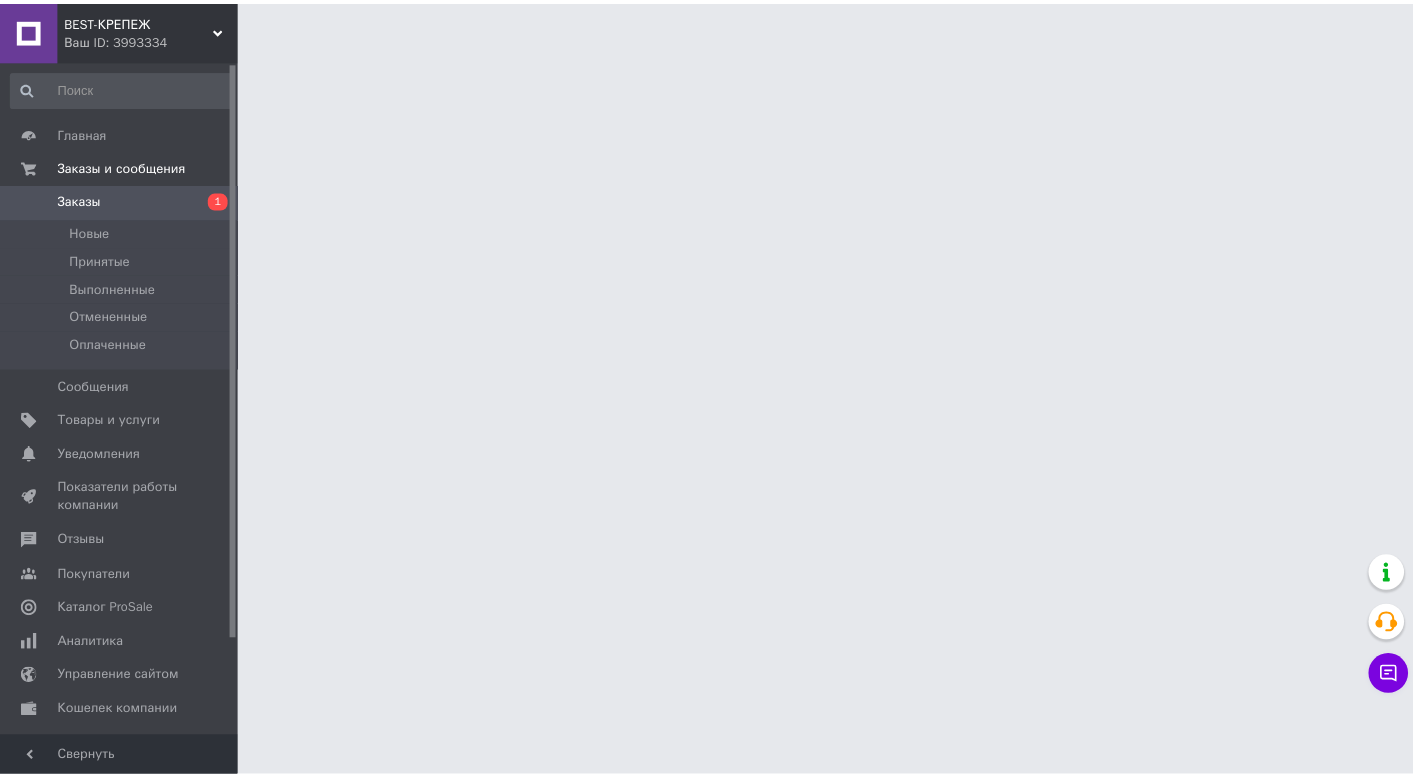 scroll, scrollTop: 0, scrollLeft: 0, axis: both 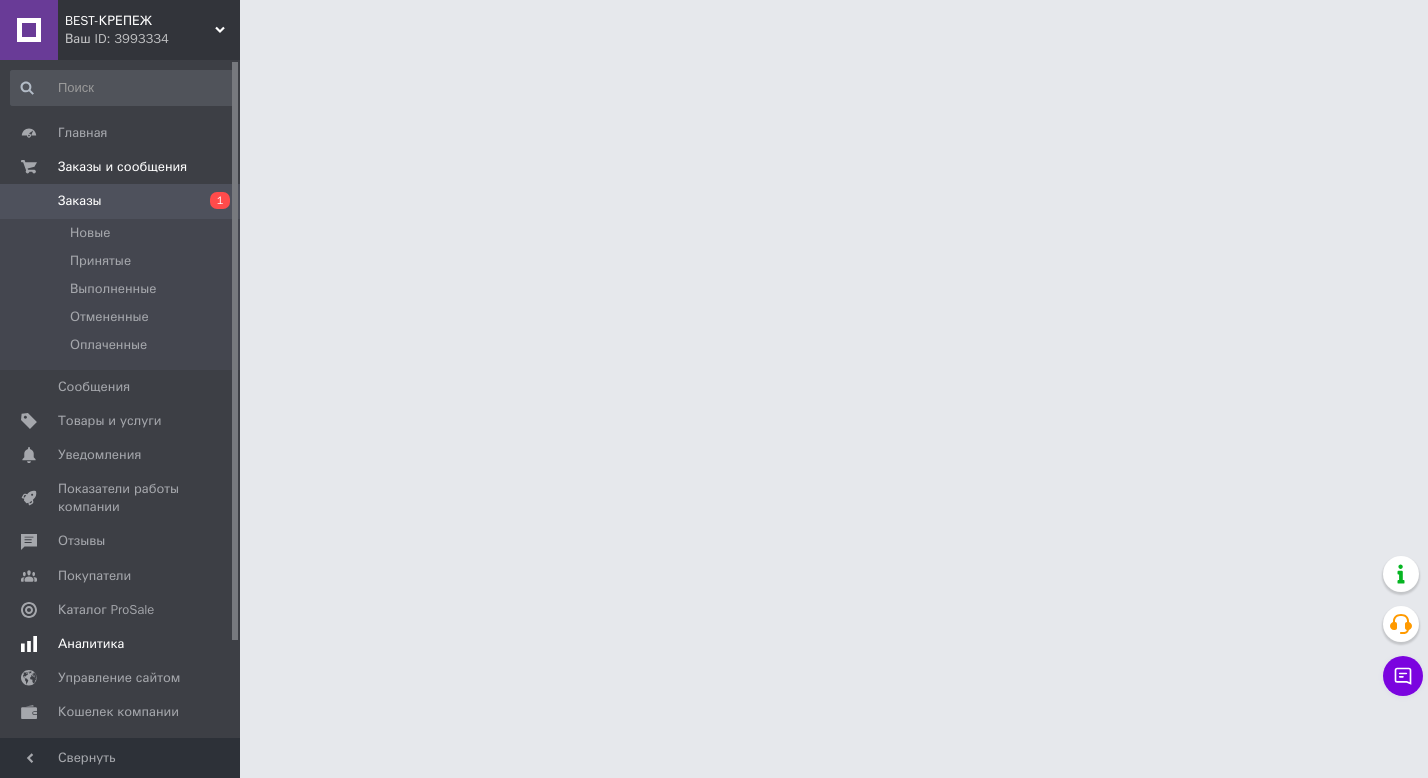 click on "Аналитика" at bounding box center [121, 644] 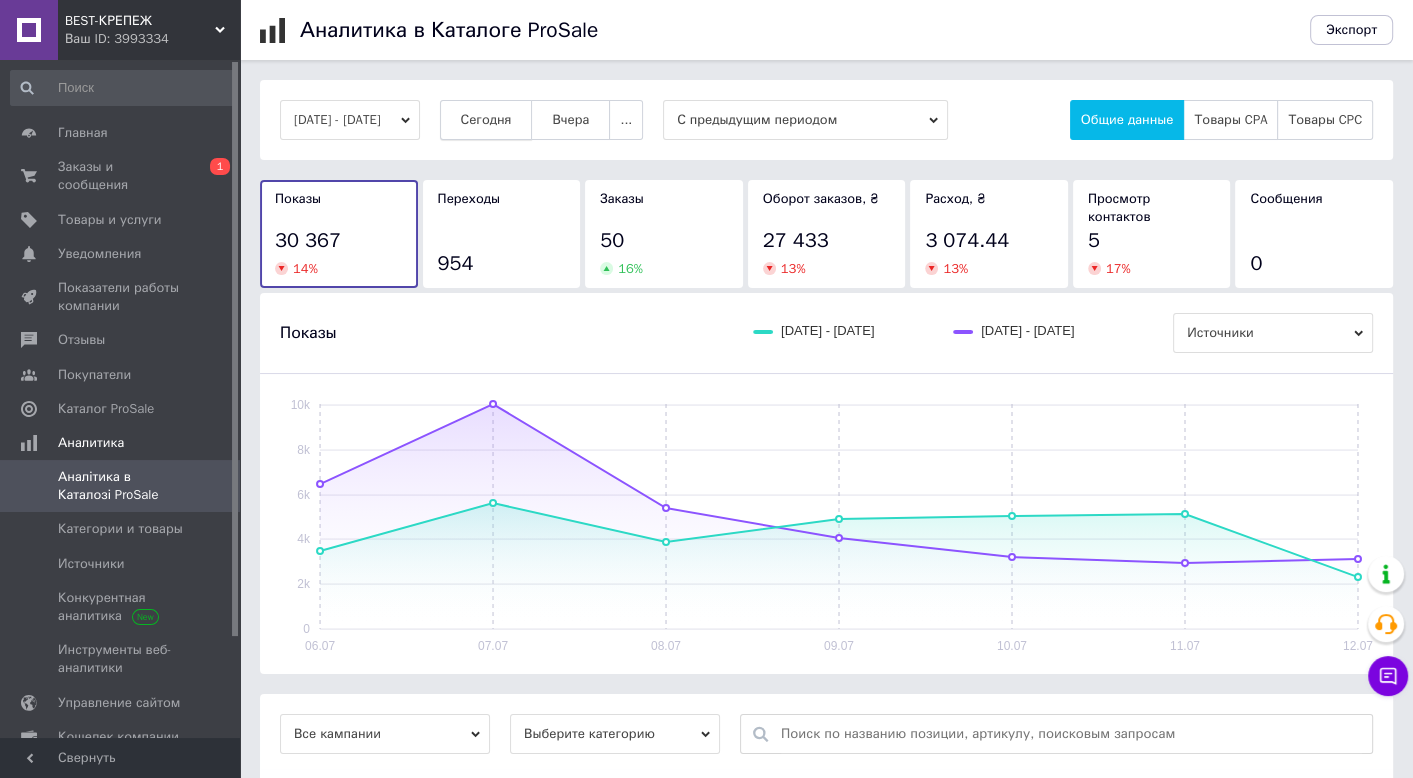 click on "Сегодня" at bounding box center (486, 120) 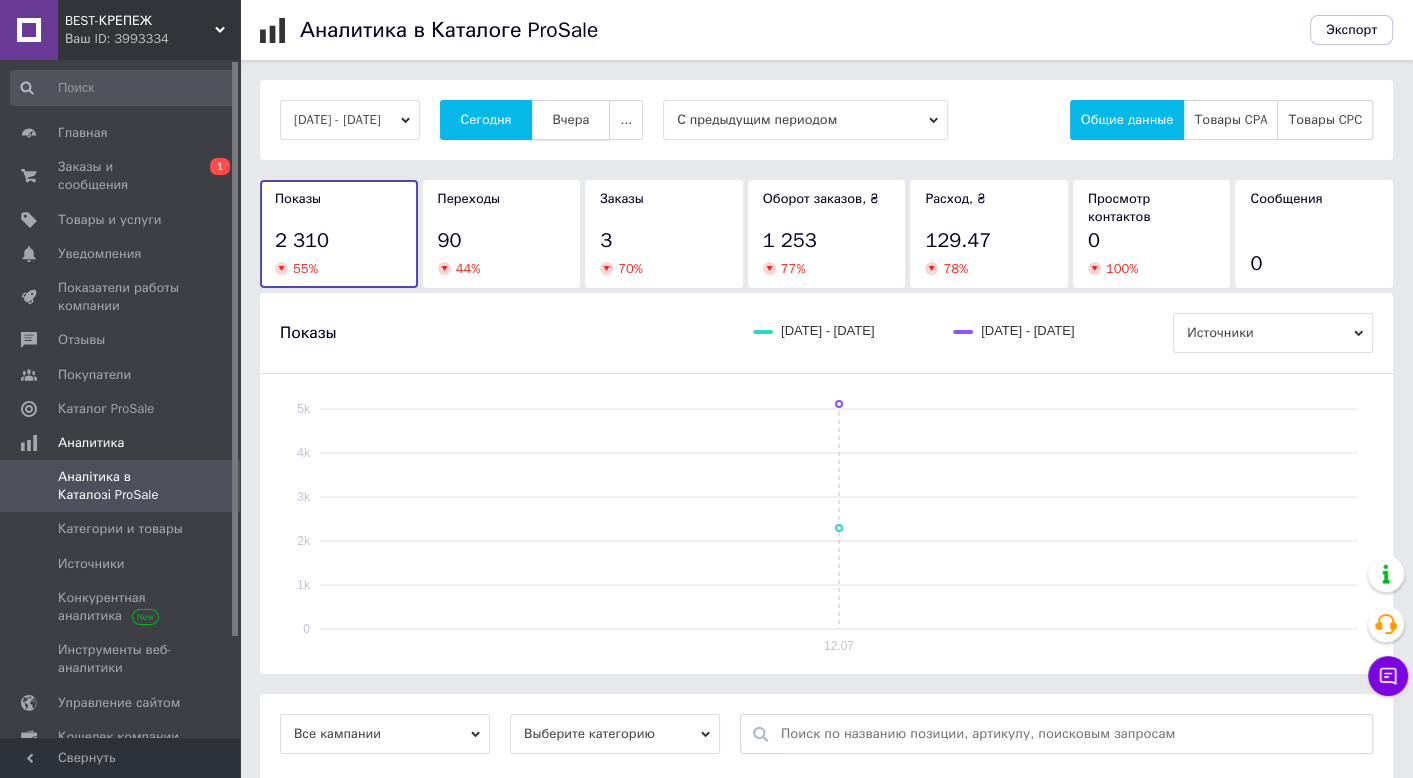 click on "Вчера" at bounding box center [570, 120] 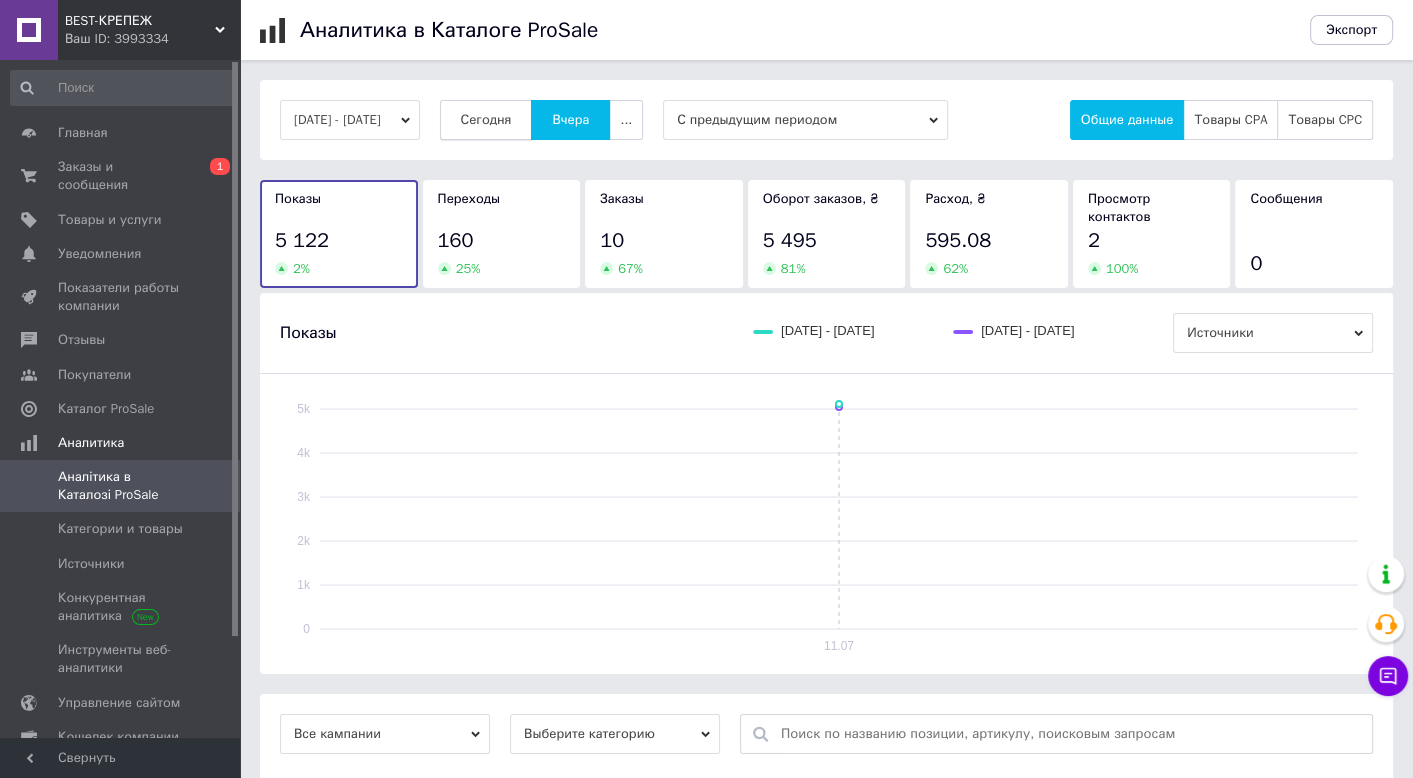 click on "Сегодня" at bounding box center [486, 120] 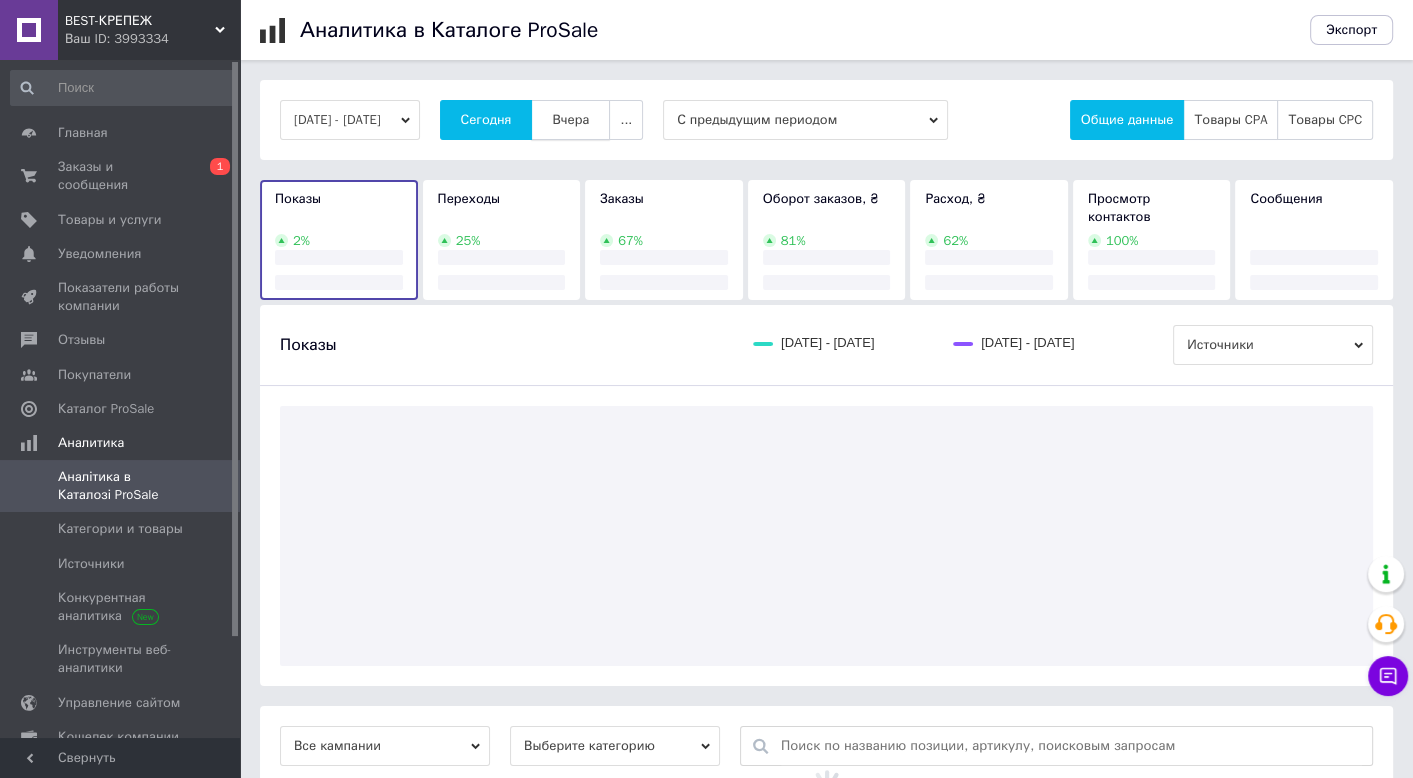 click on "Вчера" at bounding box center [570, 120] 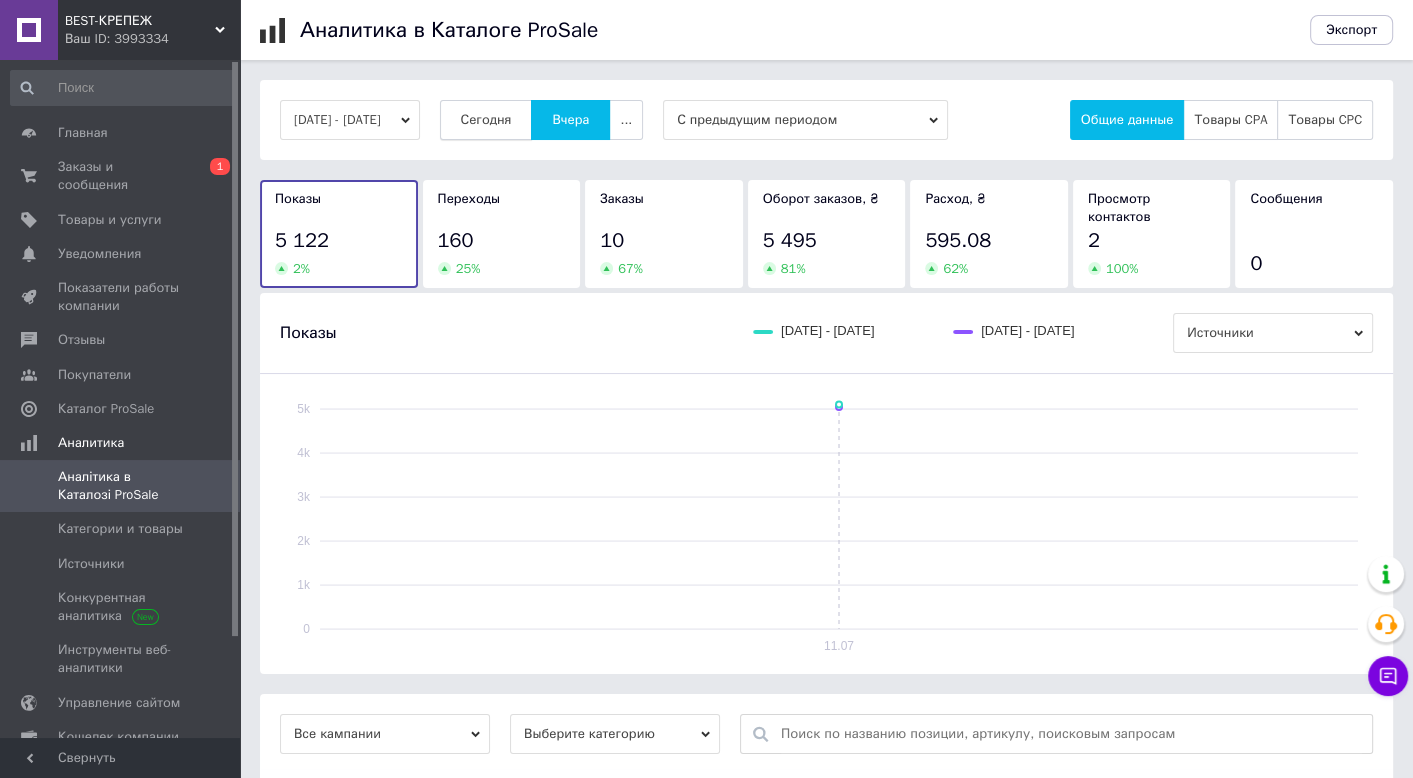 click on "Сегодня" at bounding box center [486, 120] 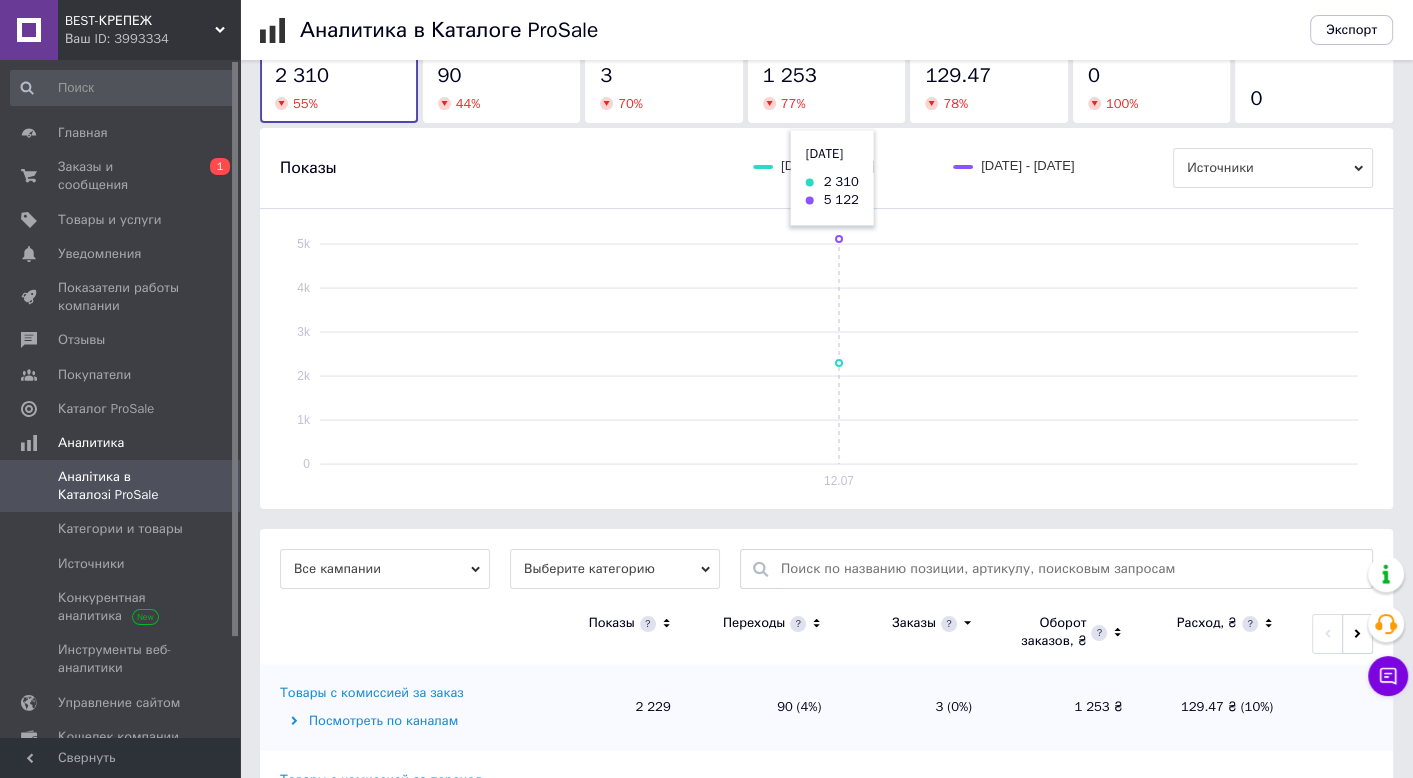 scroll, scrollTop: 332, scrollLeft: 0, axis: vertical 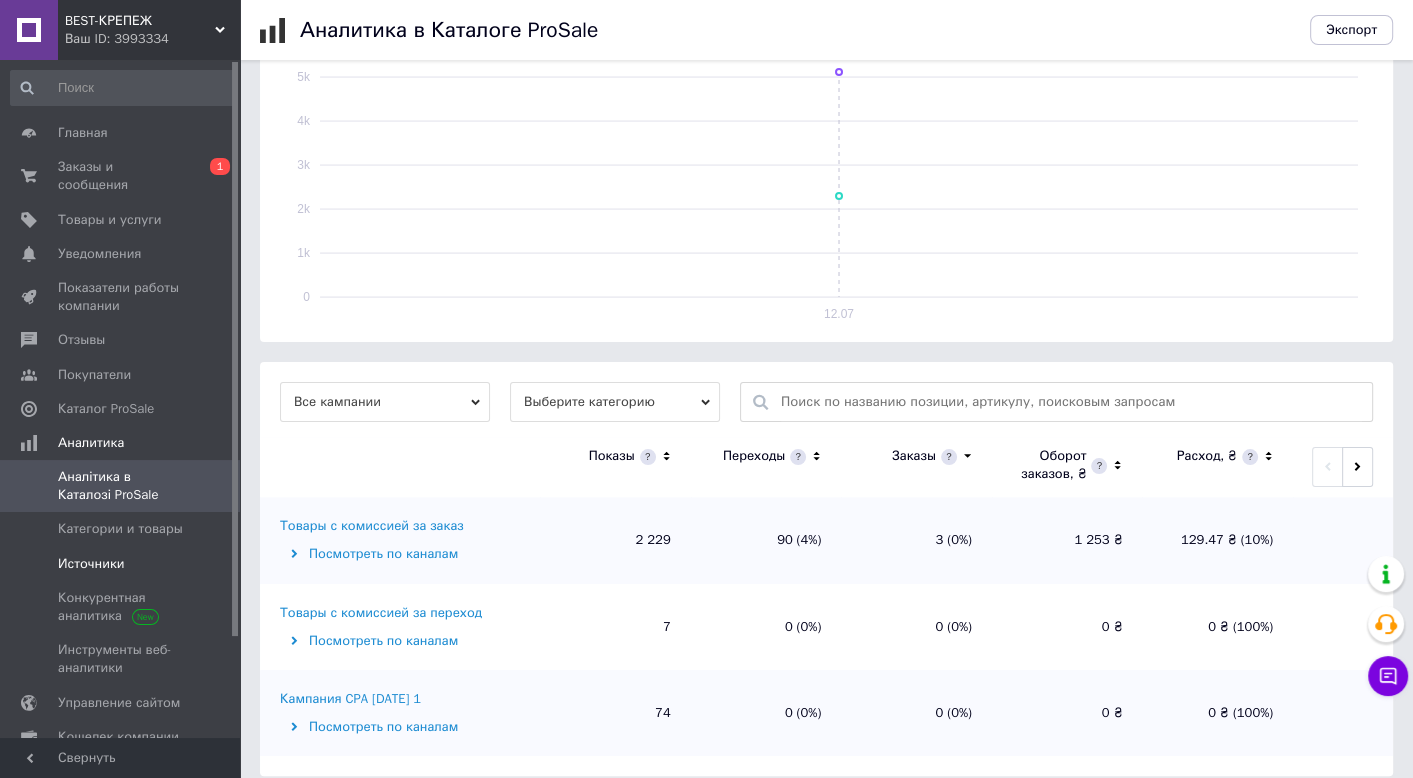 drag, startPoint x: 148, startPoint y: 524, endPoint x: 140, endPoint y: 537, distance: 15.264338 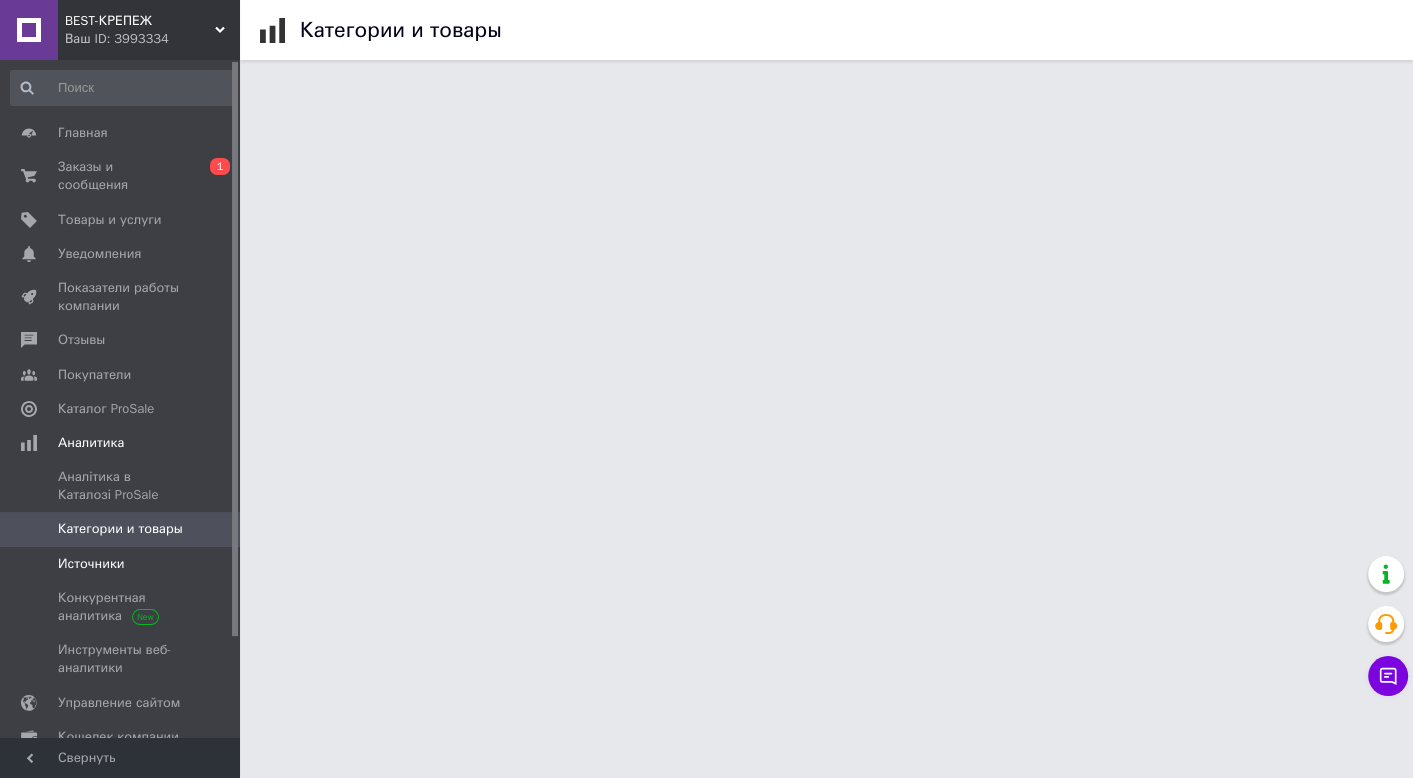 scroll, scrollTop: 0, scrollLeft: 0, axis: both 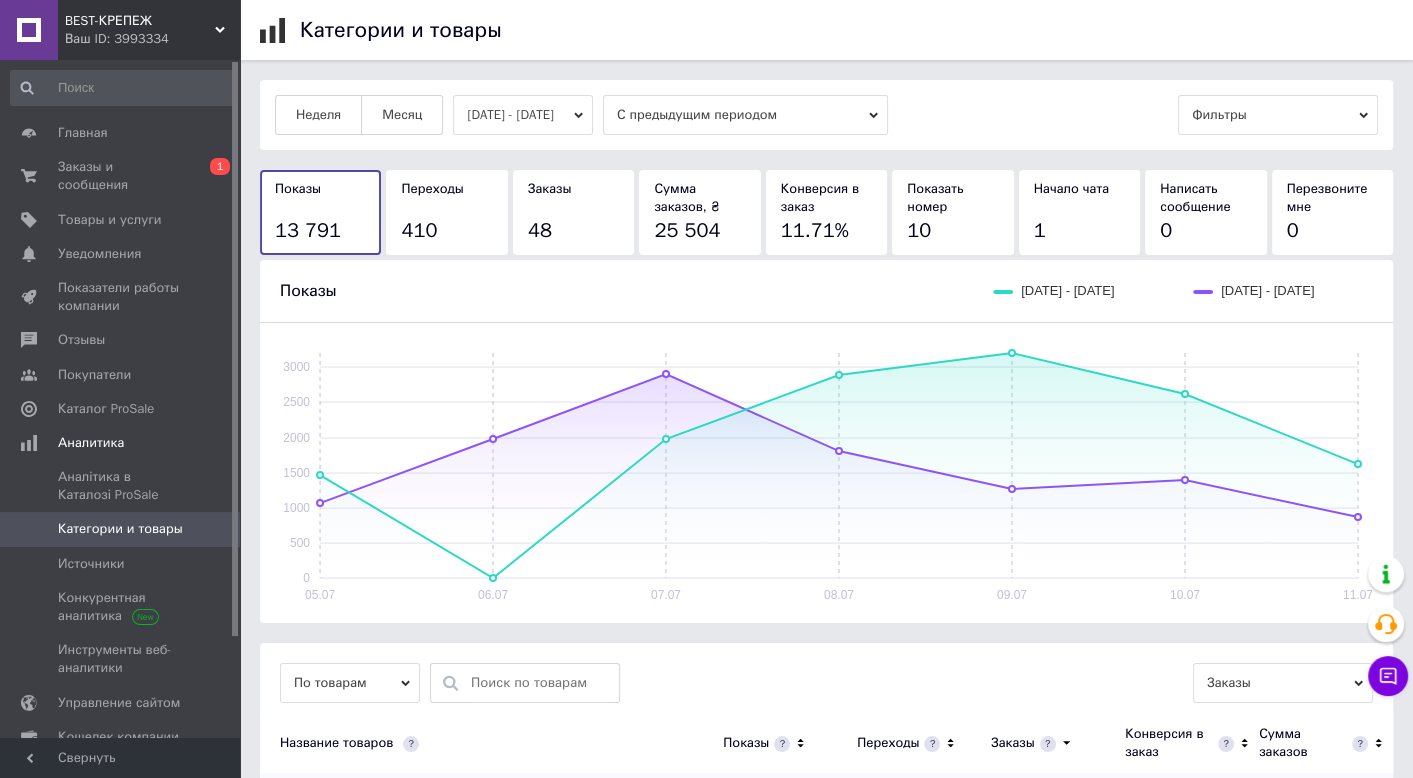 click on "[DATE] - [DATE]" at bounding box center [523, 115] 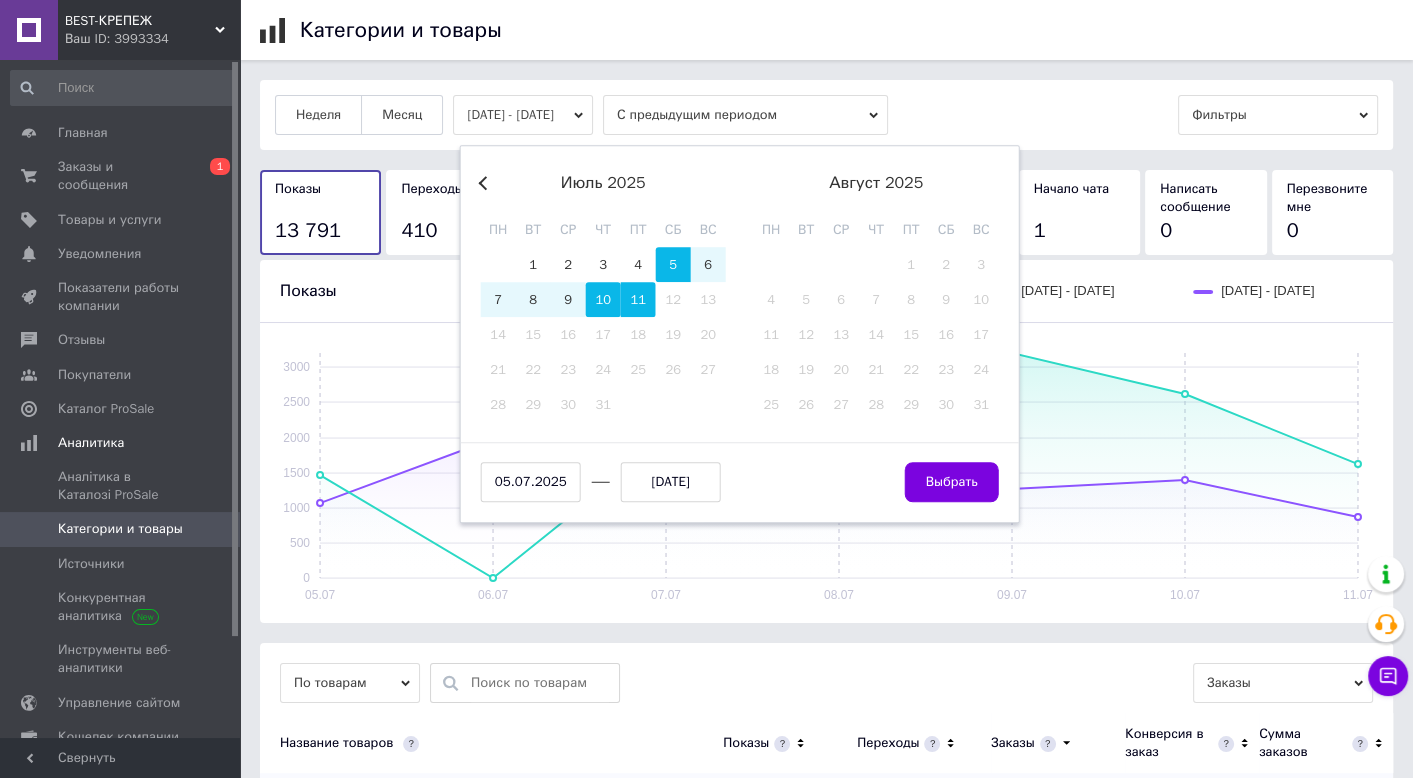 drag, startPoint x: 536, startPoint y: 264, endPoint x: 596, endPoint y: 300, distance: 69.97142 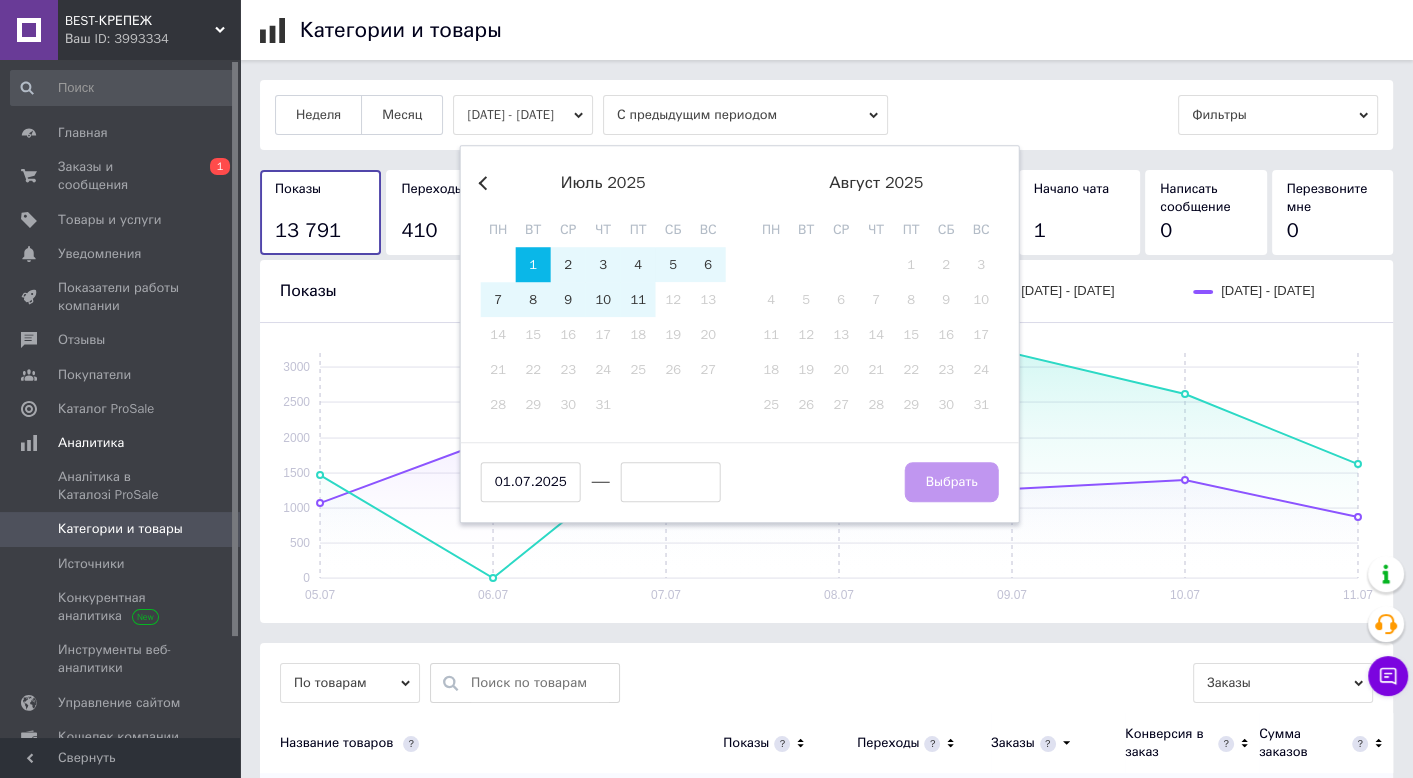 drag, startPoint x: 647, startPoint y: 306, endPoint x: 707, endPoint y: 333, distance: 65.795135 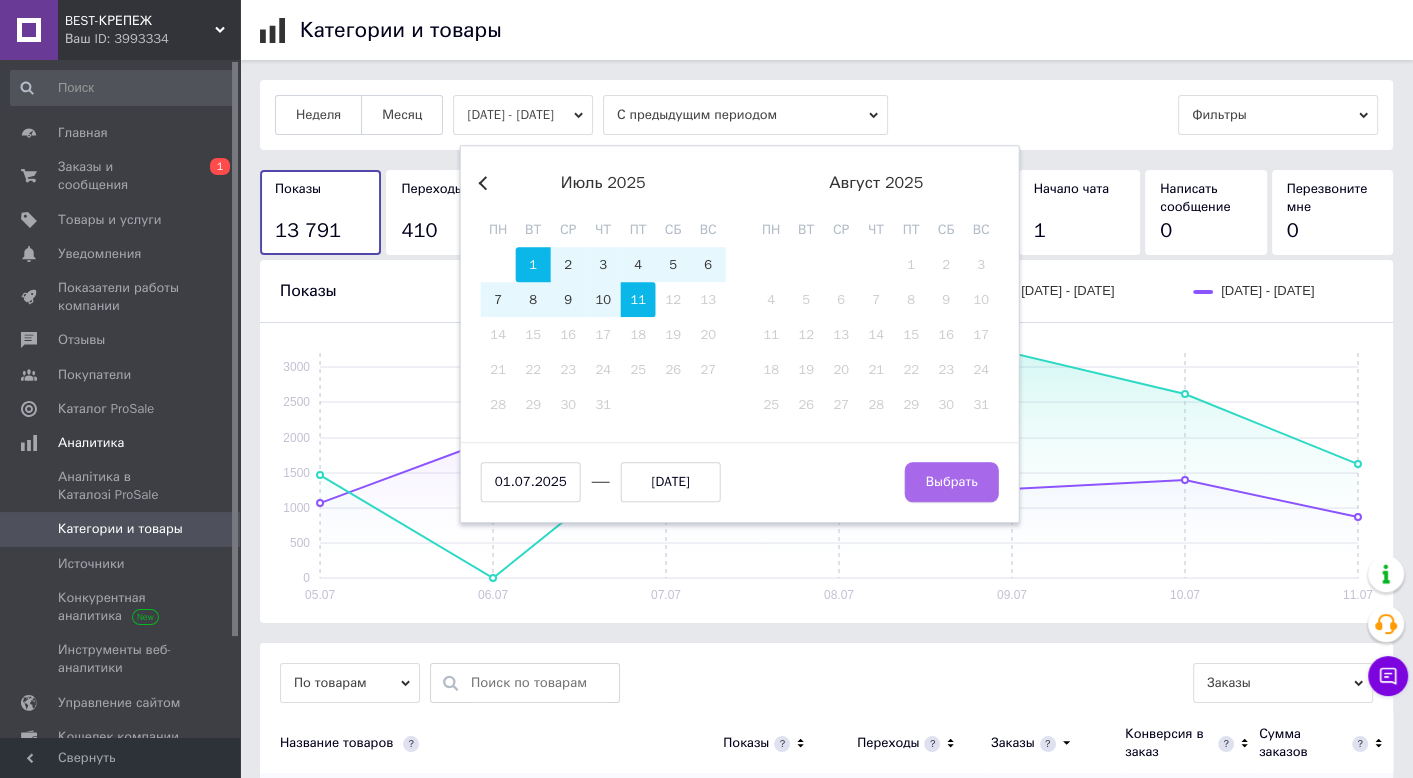 click on "Выбрать" at bounding box center [952, 482] 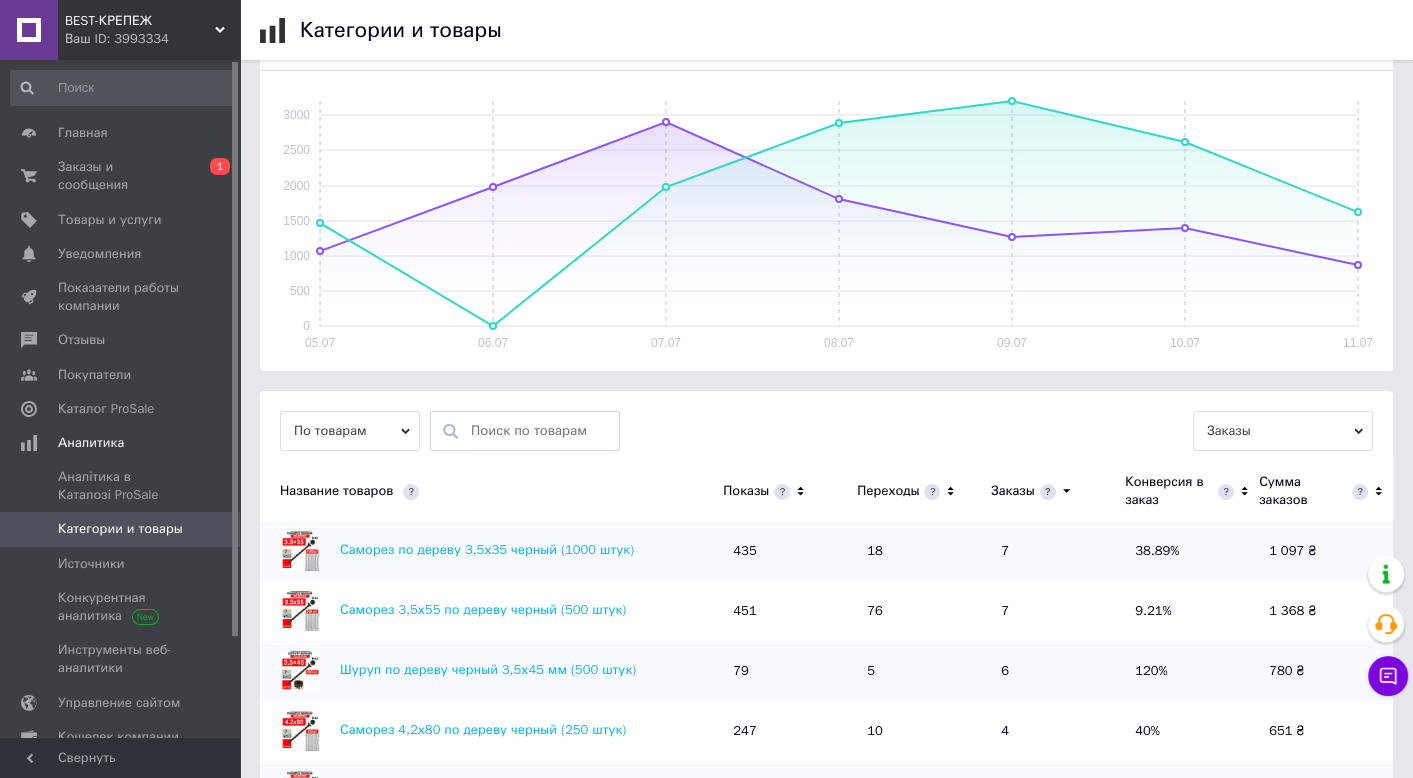 scroll, scrollTop: 323, scrollLeft: 0, axis: vertical 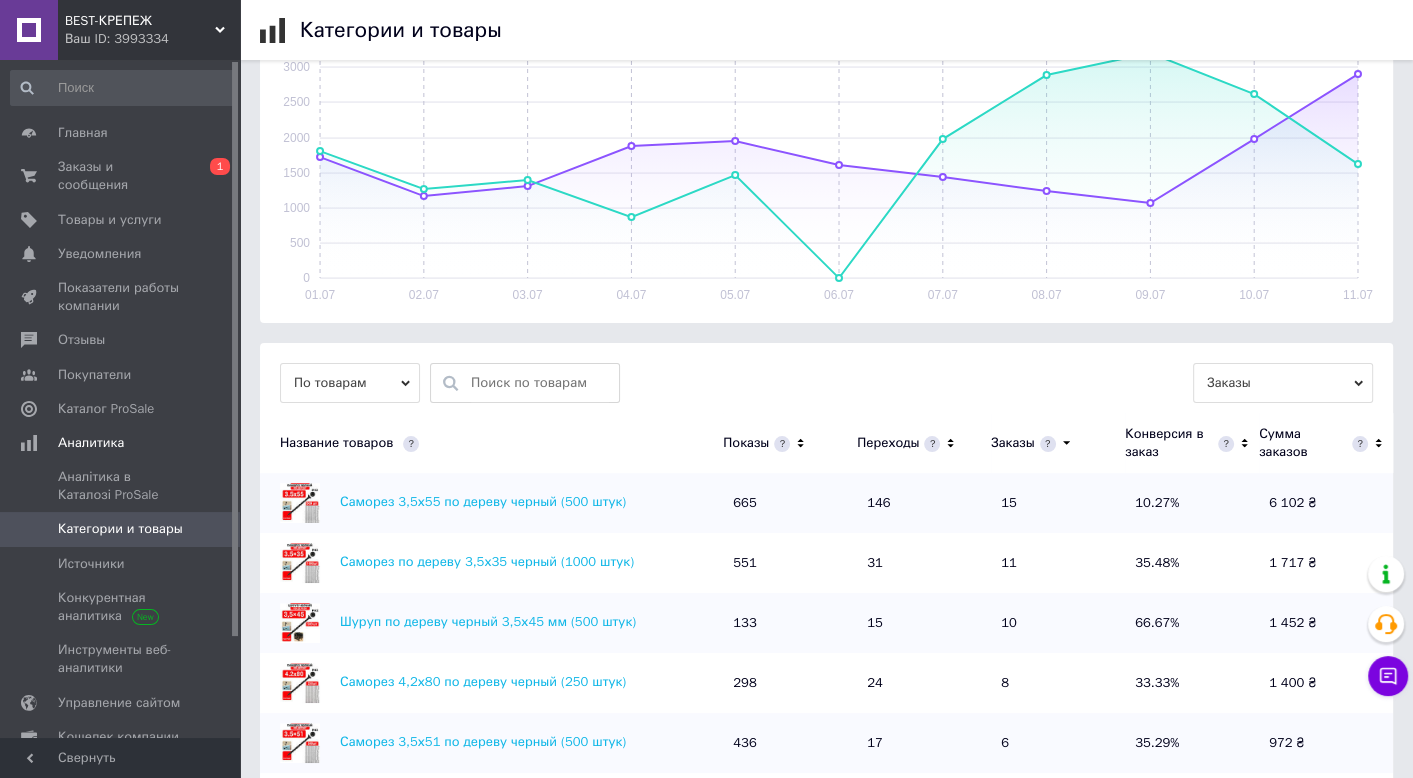 click 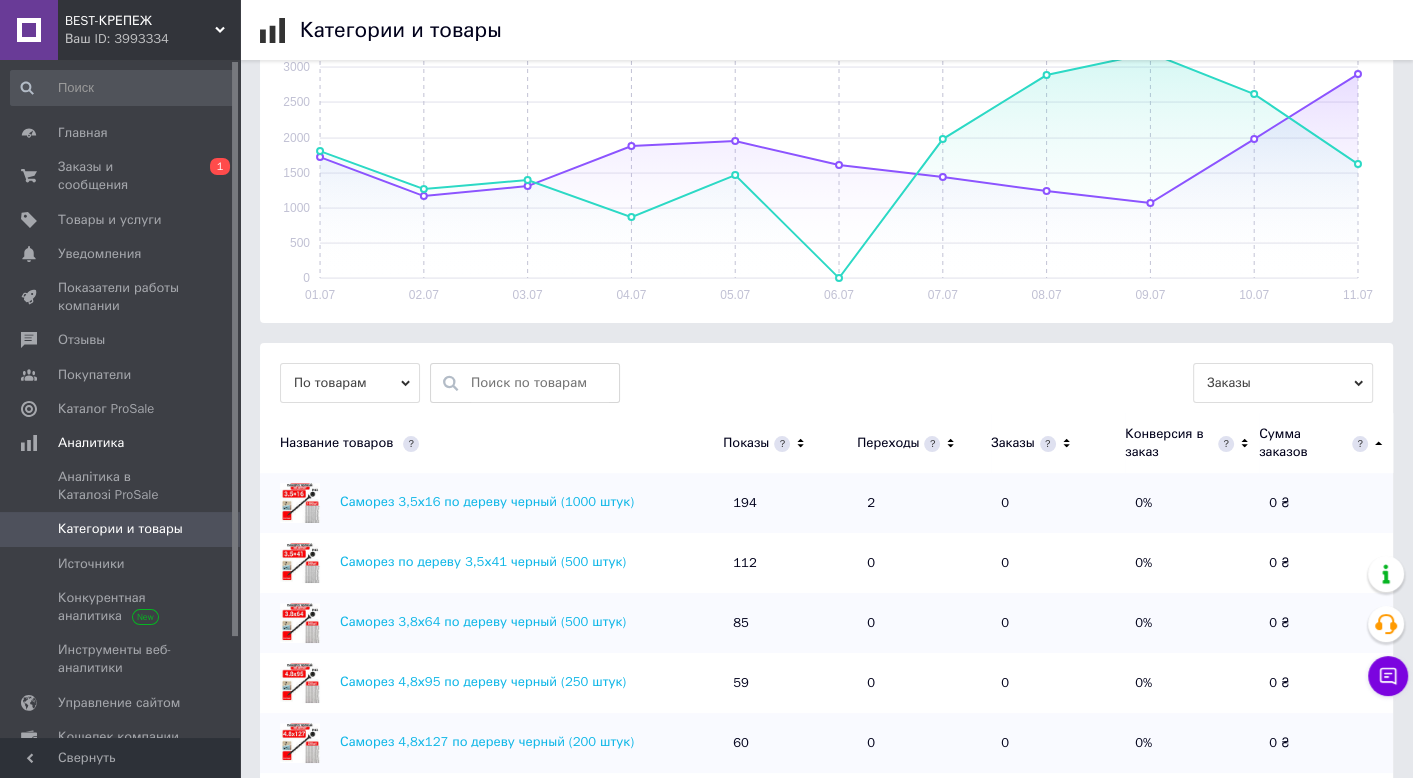 click 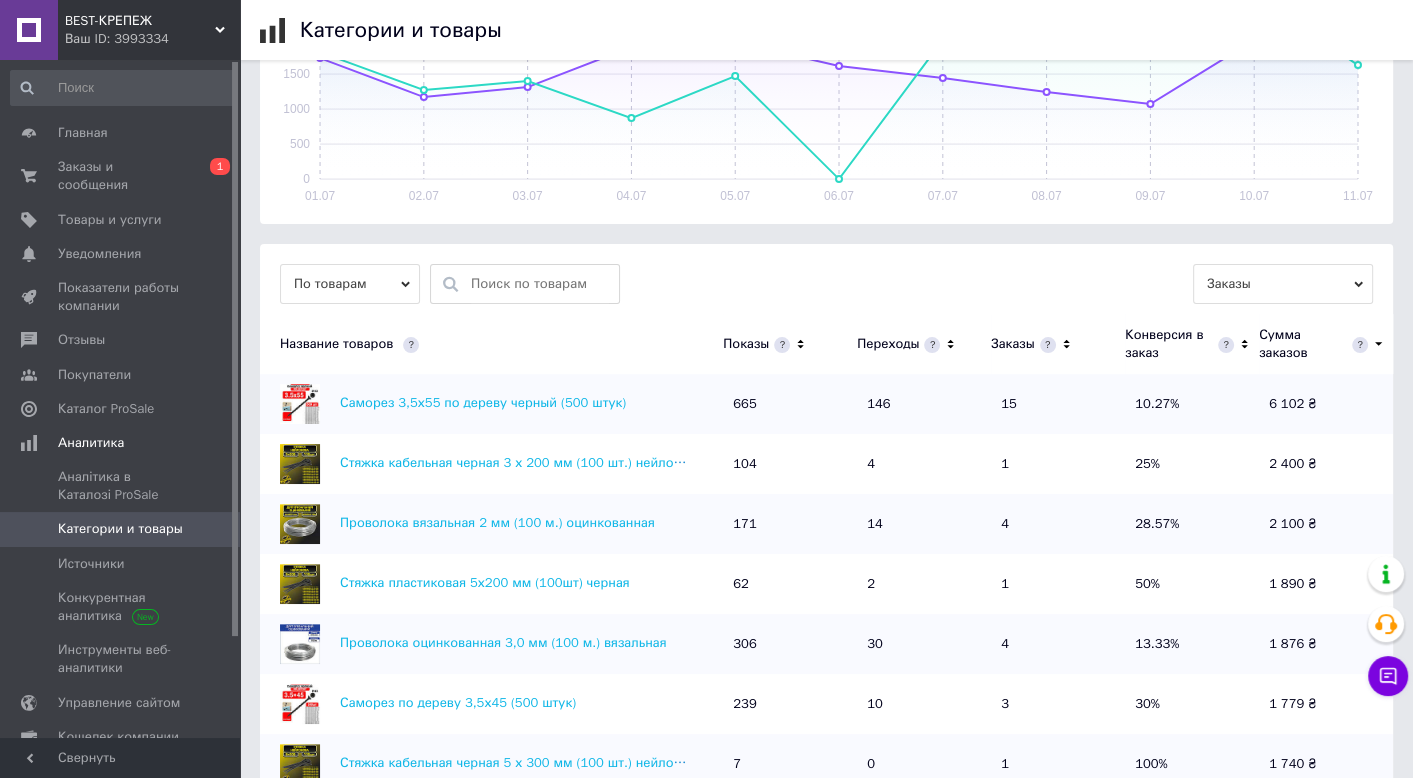 scroll, scrollTop: 523, scrollLeft: 0, axis: vertical 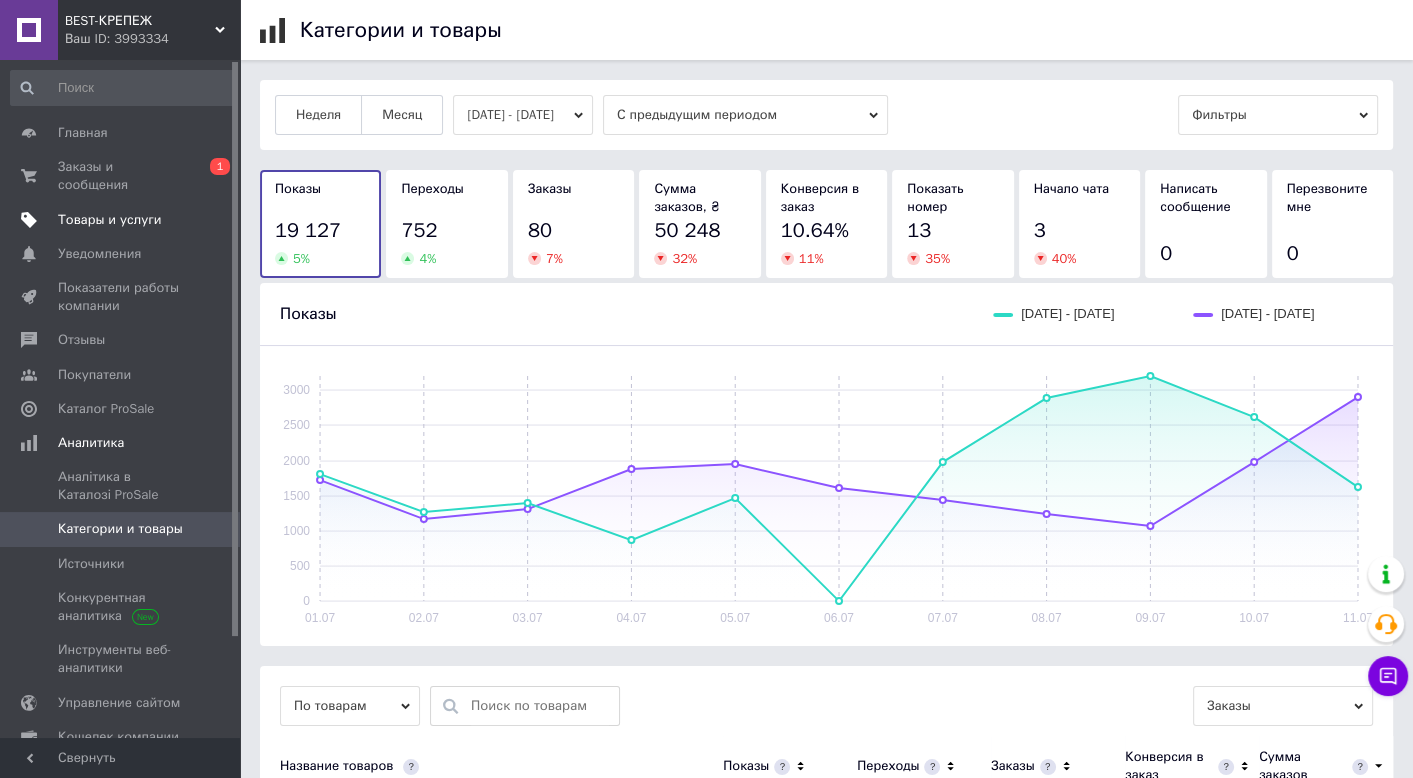 click on "Товары и услуги" at bounding box center (110, 220) 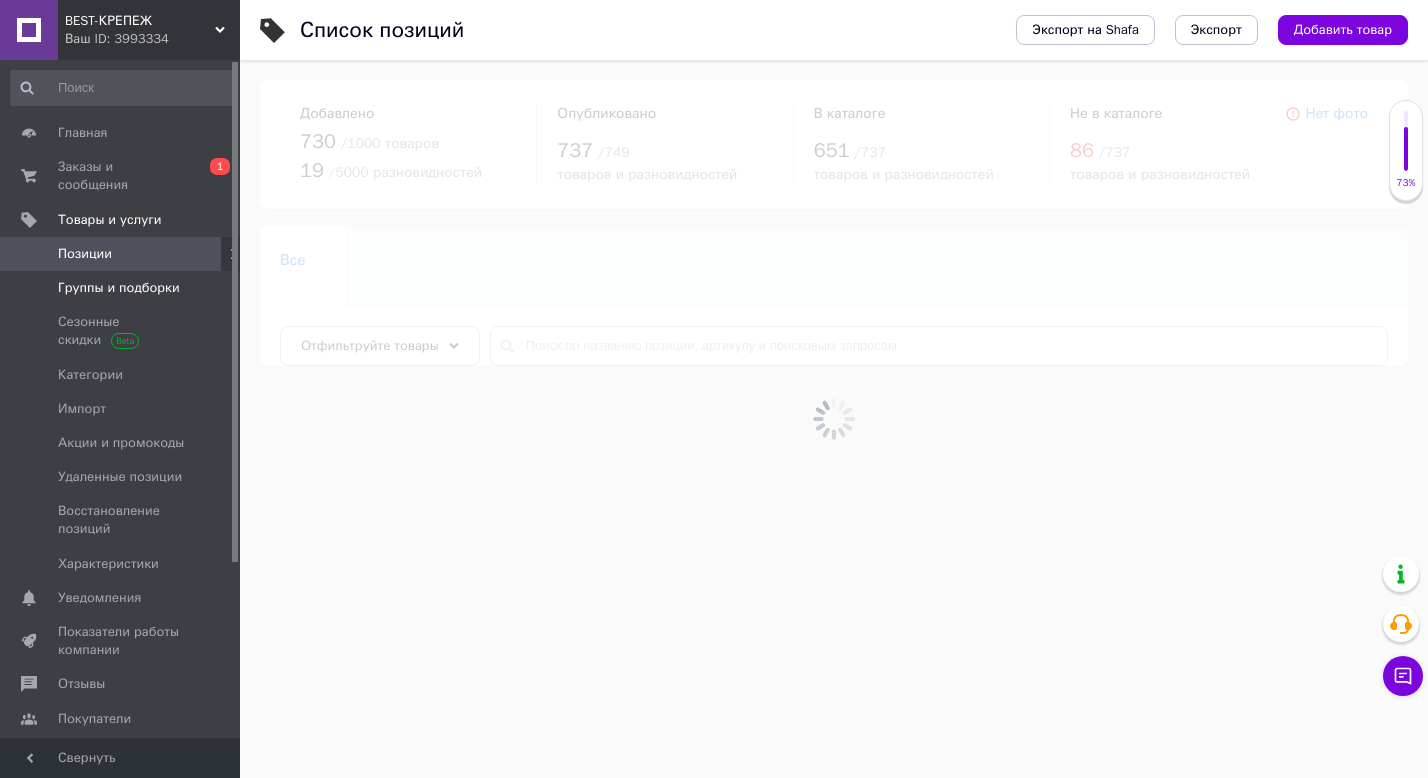 click on "Группы и подборки" at bounding box center [119, 288] 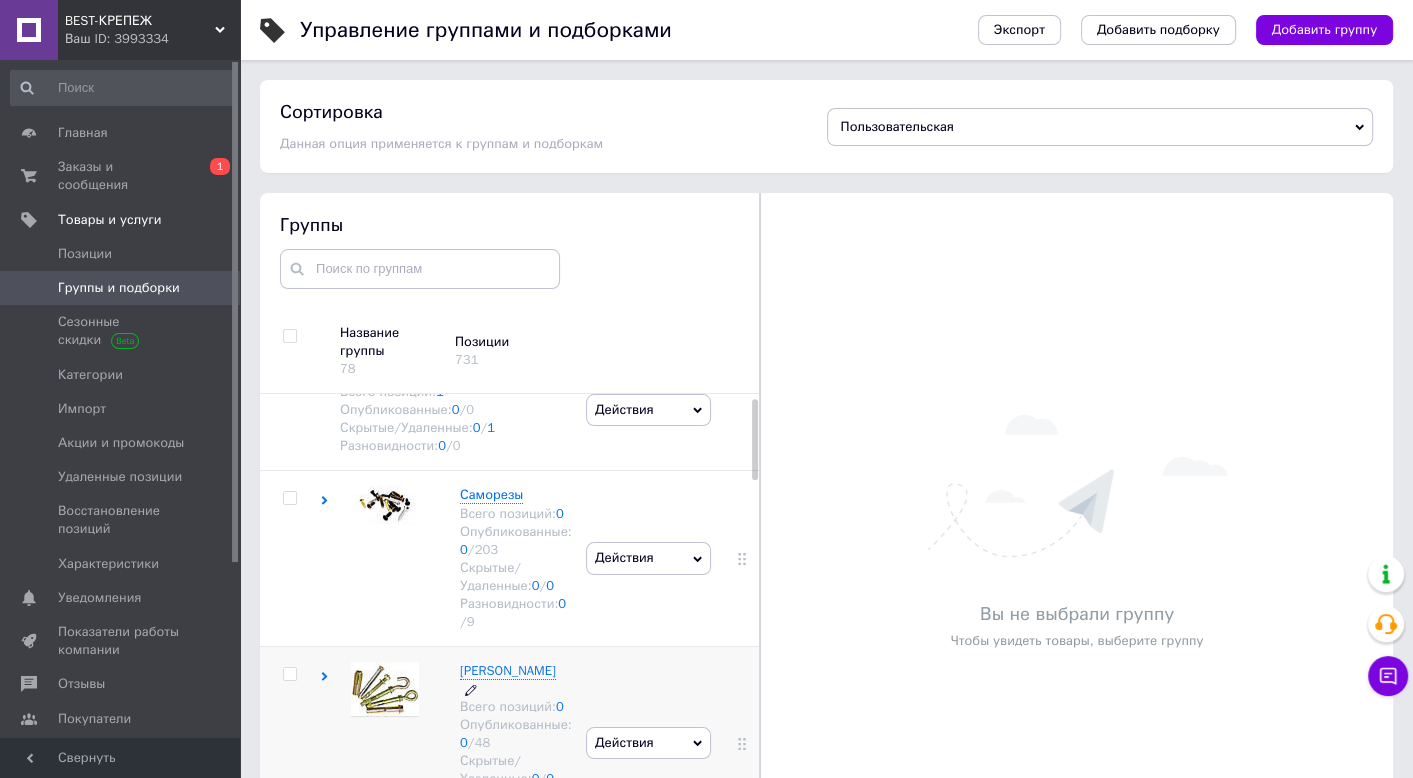 scroll, scrollTop: 0, scrollLeft: 0, axis: both 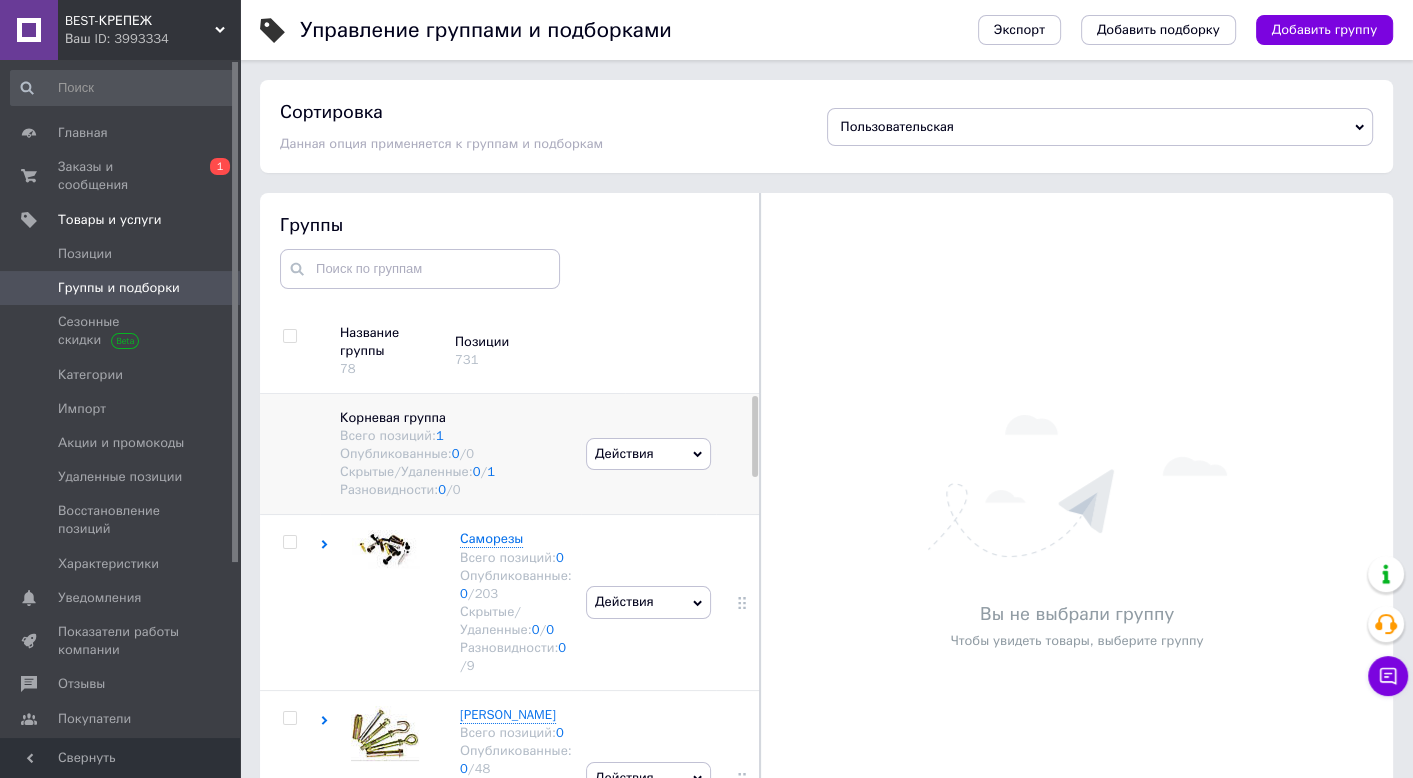 click on "Действия" at bounding box center [624, 453] 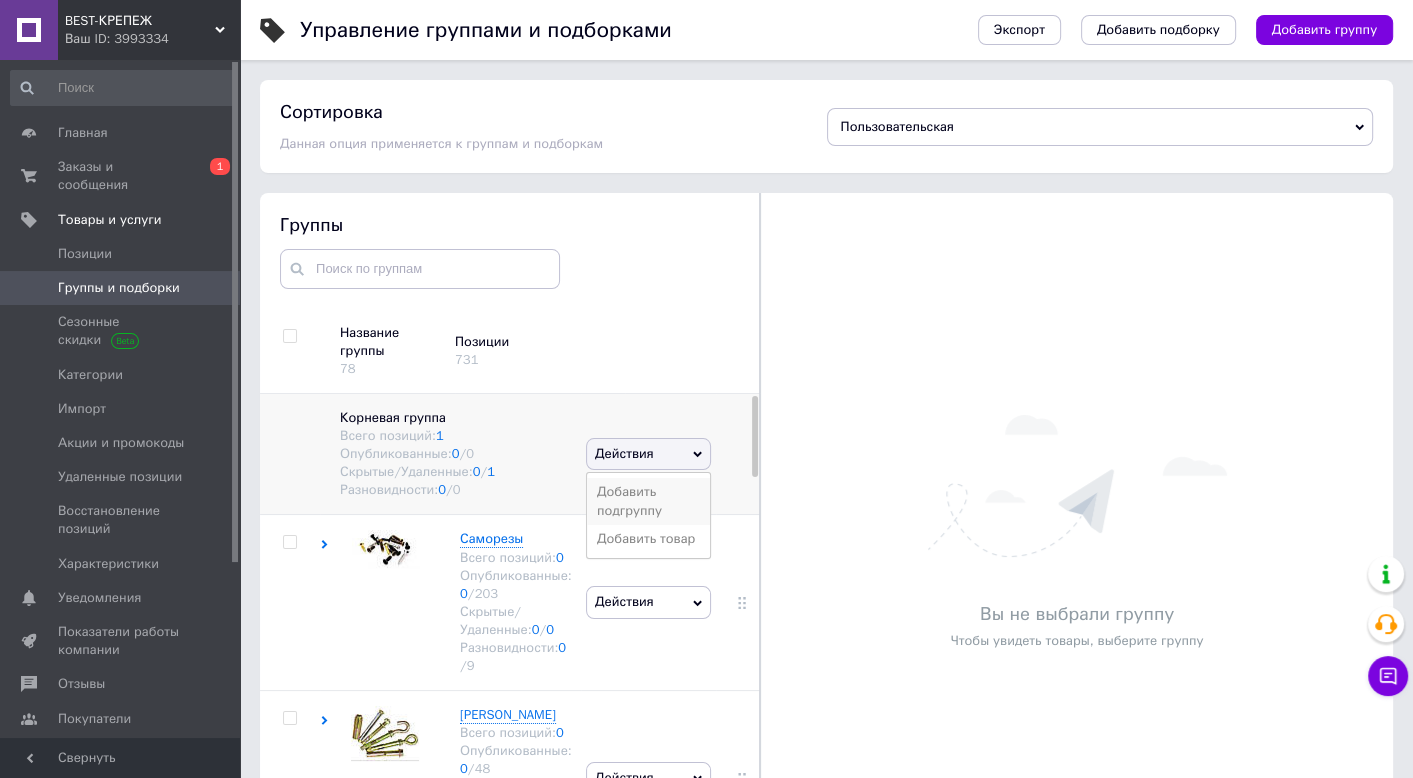 click on "Добавить подгруппу" at bounding box center [648, 501] 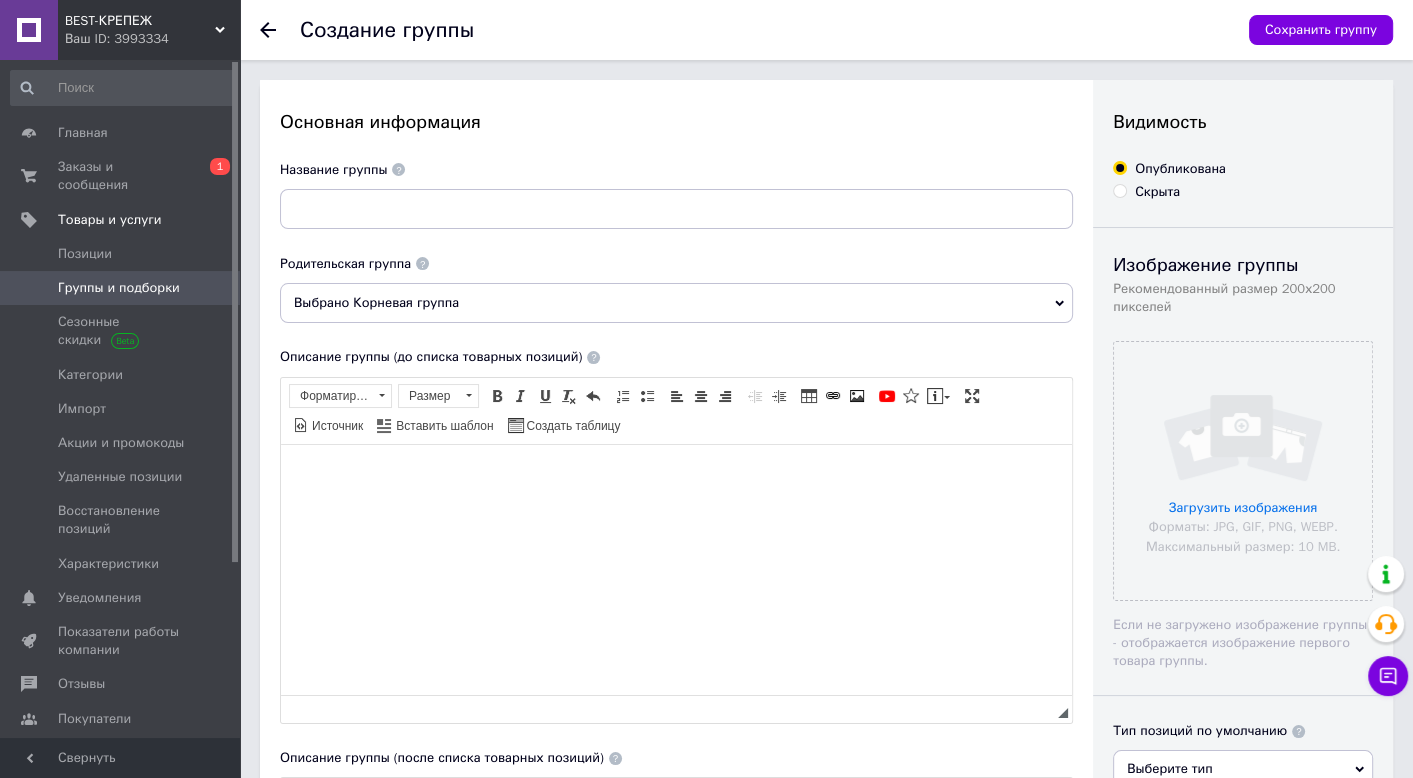 scroll, scrollTop: 0, scrollLeft: 0, axis: both 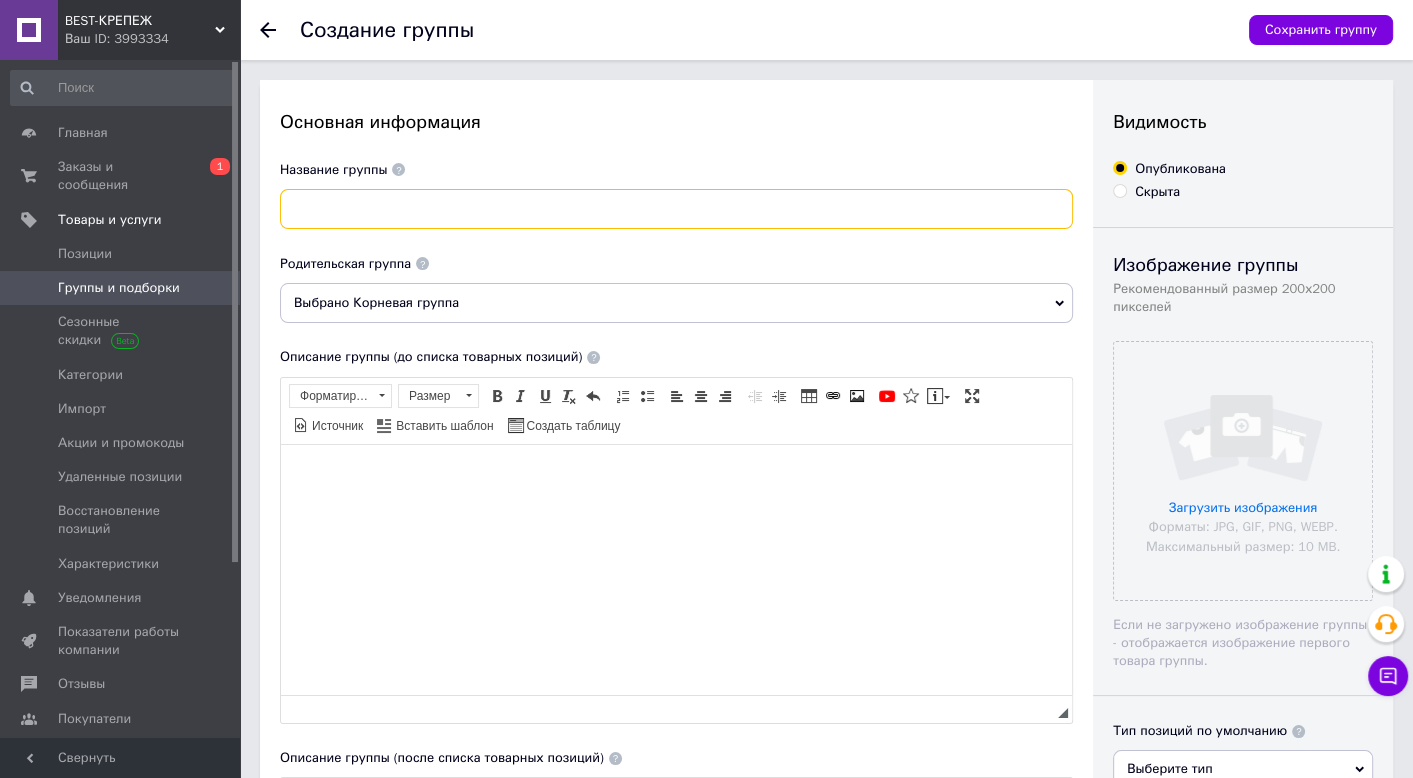 click at bounding box center [676, 209] 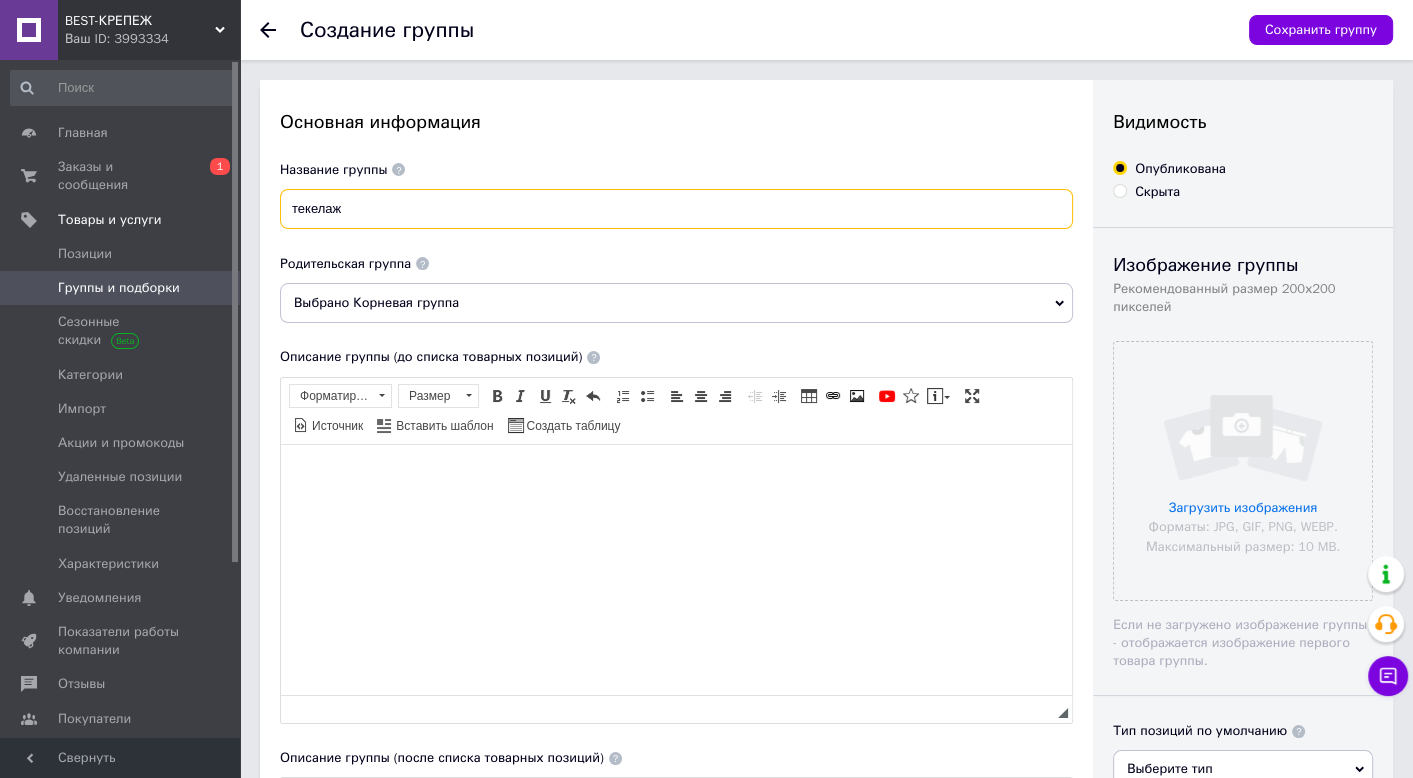 drag, startPoint x: 297, startPoint y: 215, endPoint x: 387, endPoint y: 315, distance: 134.53624 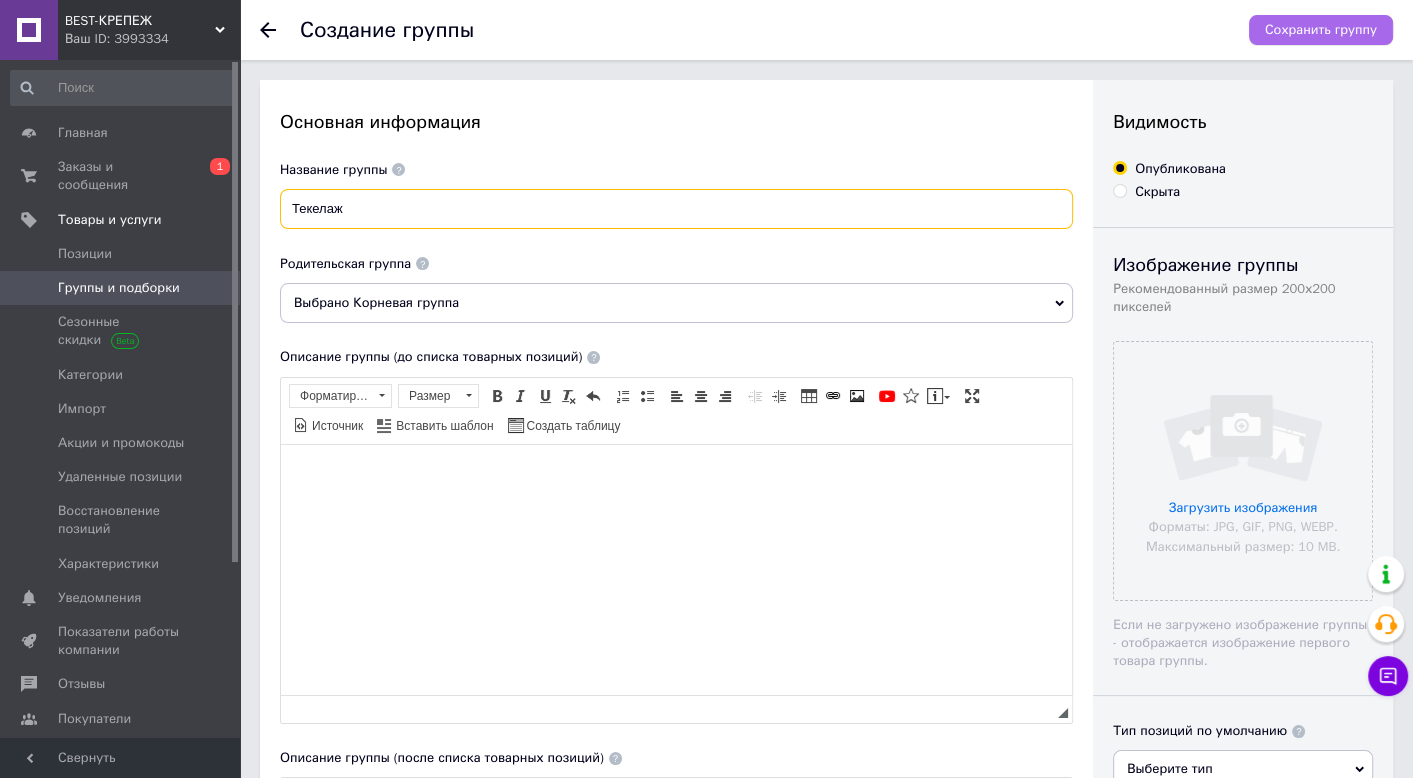 type on "Текелаж" 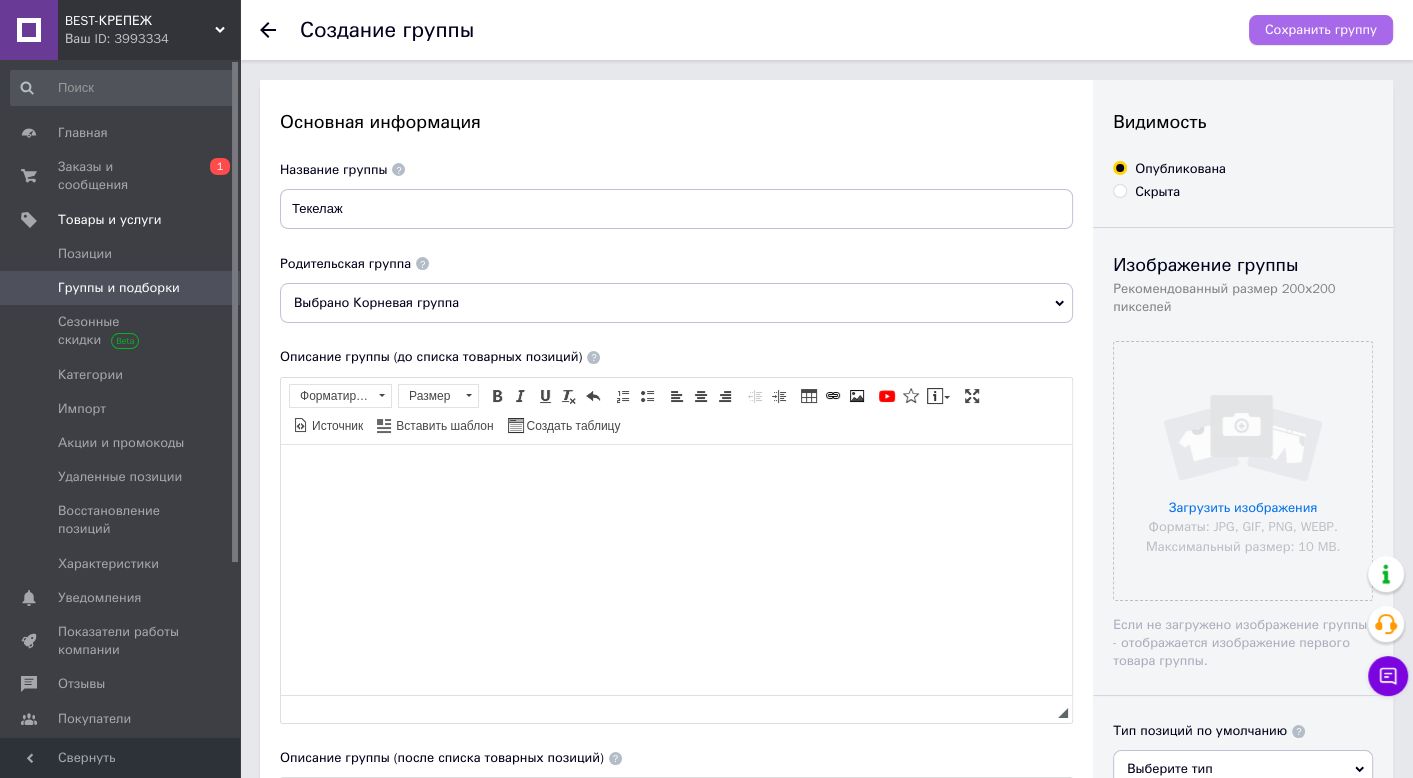 click on "Сохранить группу" at bounding box center [1321, 30] 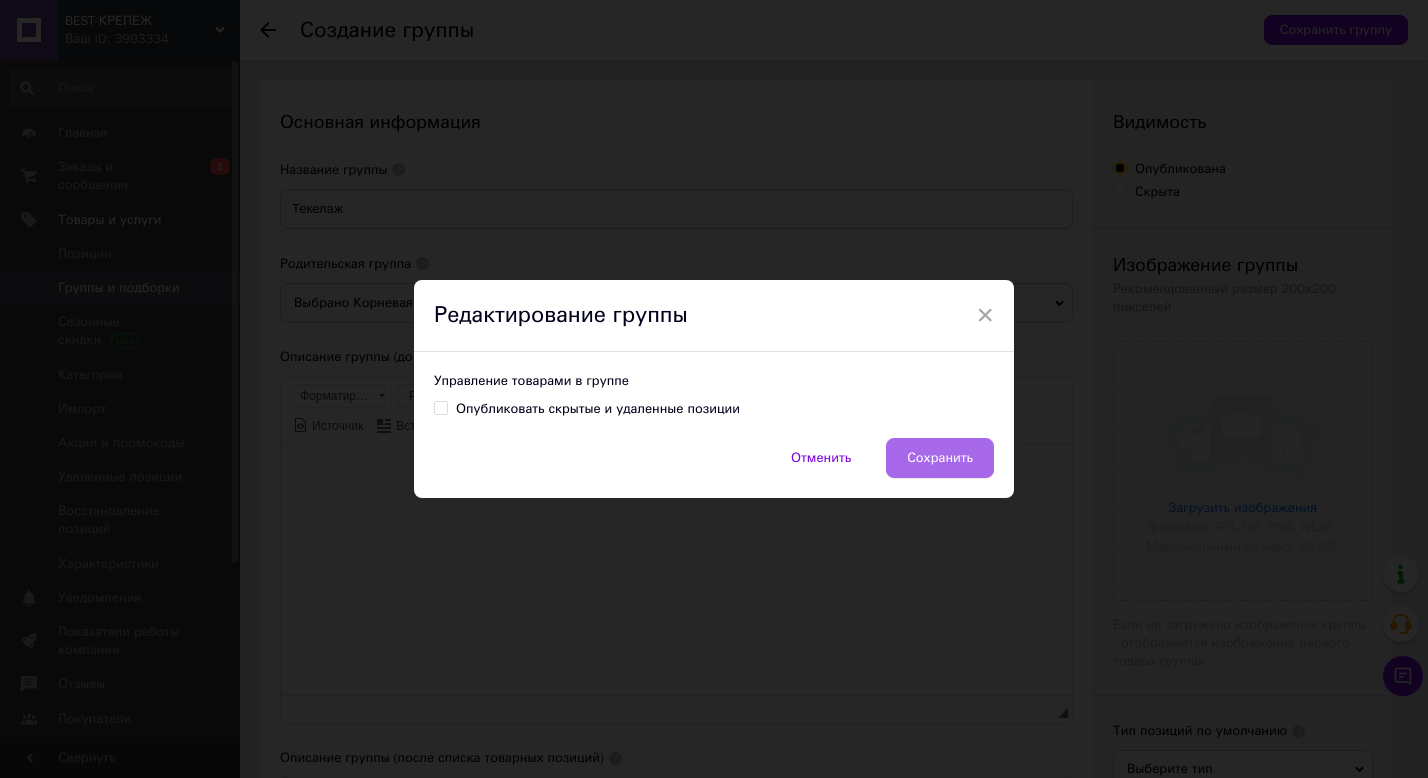 click on "Сохранить" at bounding box center (940, 458) 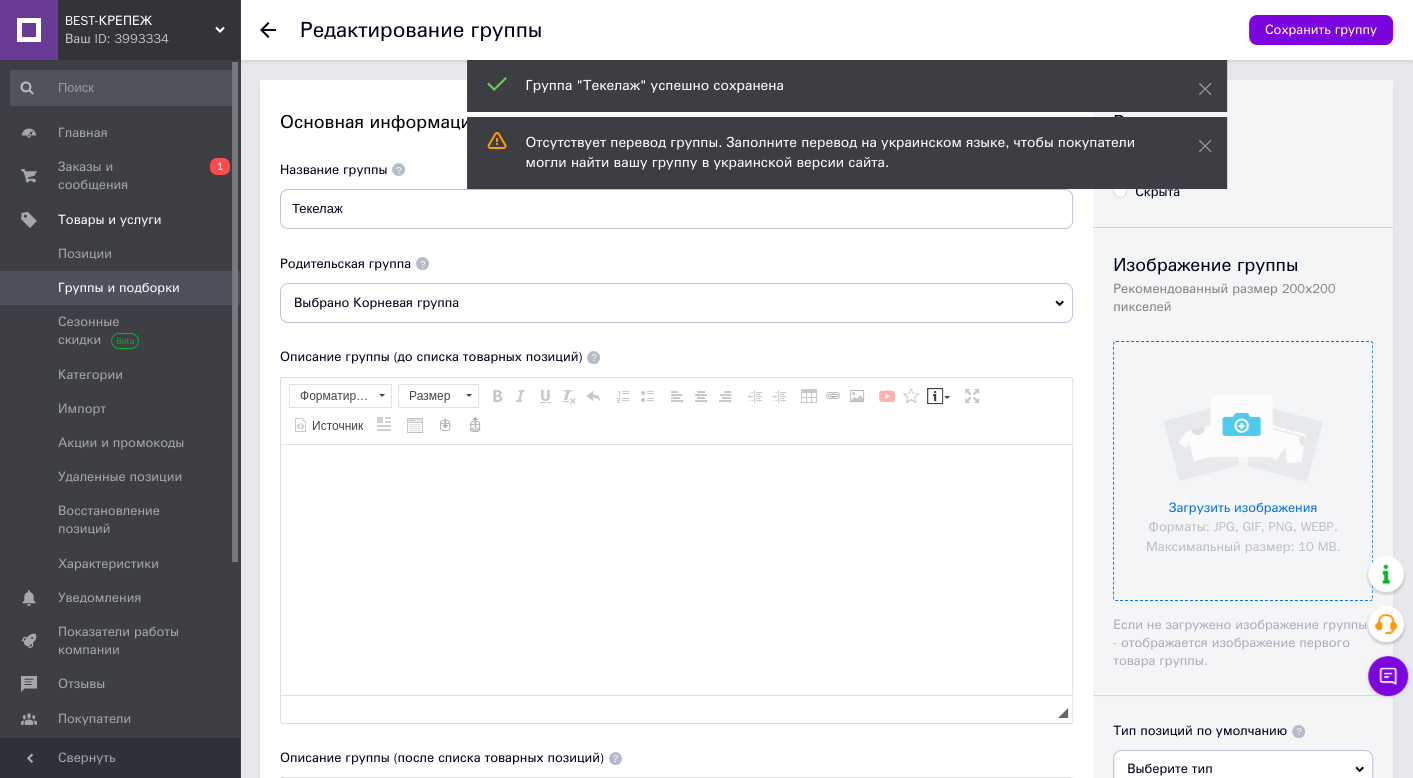 scroll, scrollTop: 0, scrollLeft: 0, axis: both 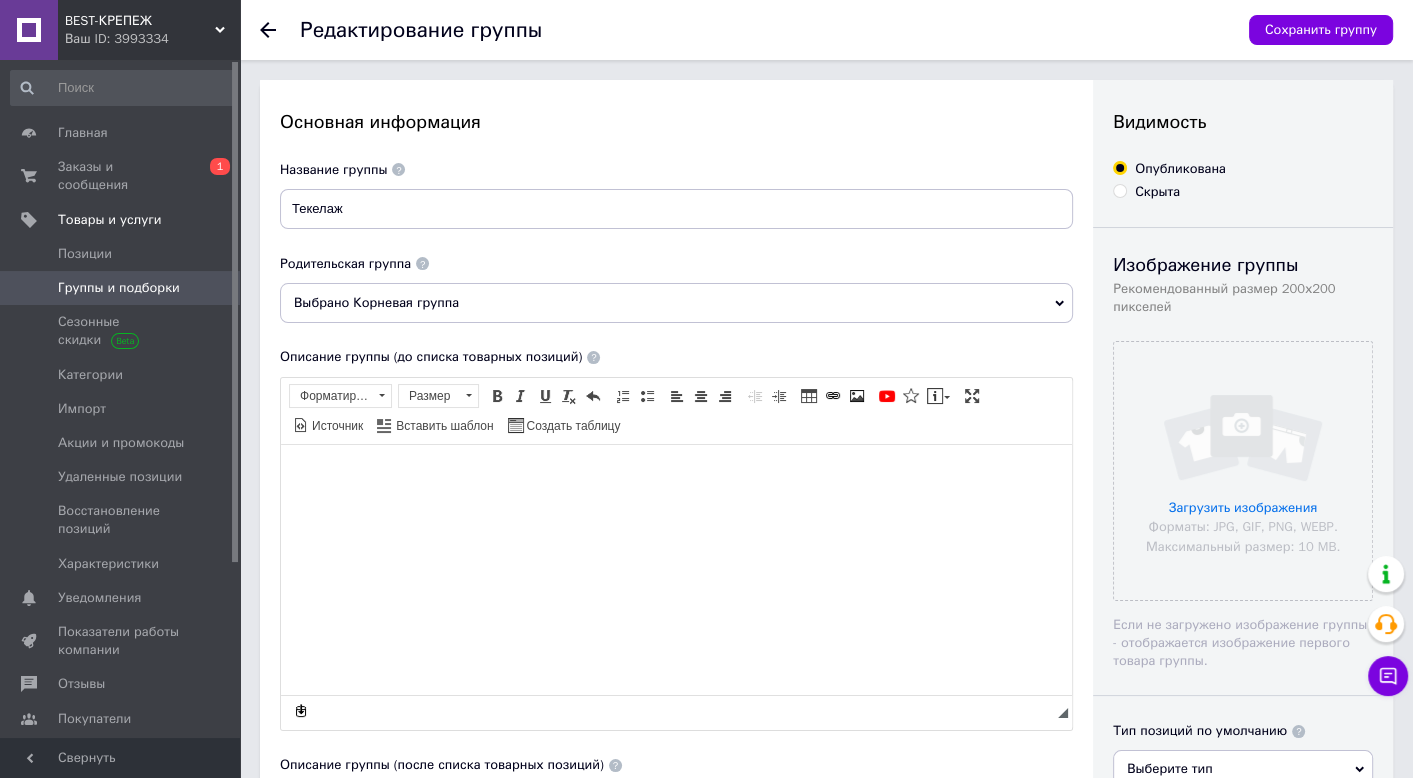 click on "Группы и подборки" at bounding box center [119, 288] 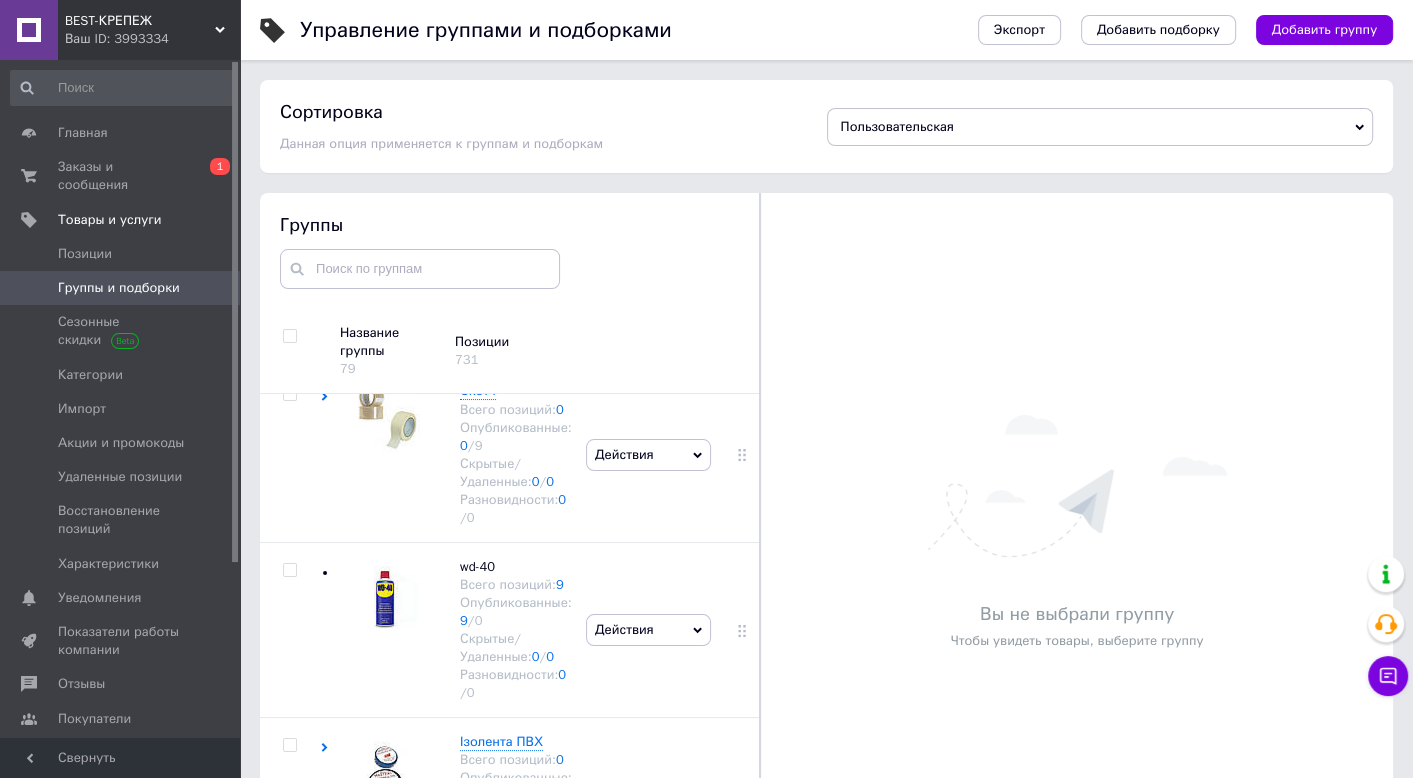 scroll, scrollTop: 2496, scrollLeft: 0, axis: vertical 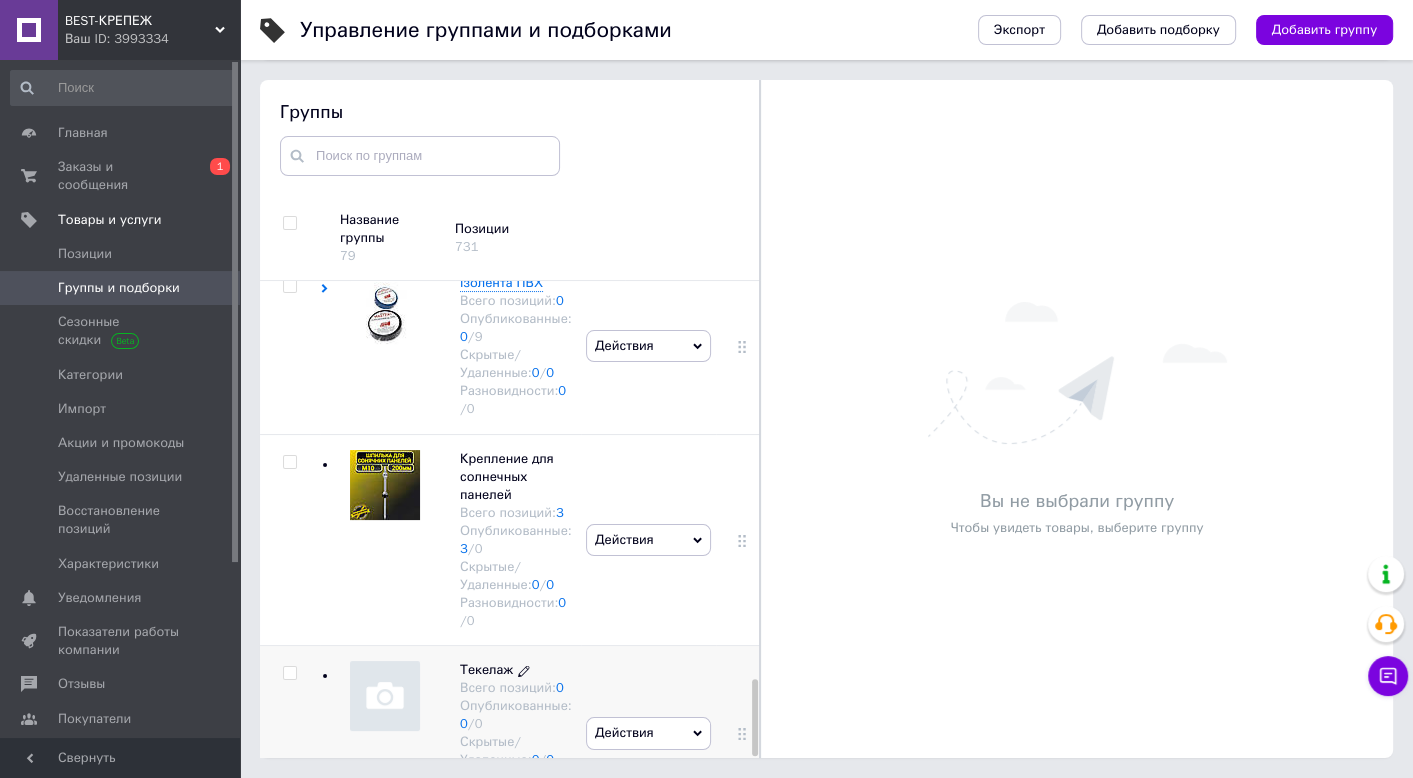 click on "Текелаж" at bounding box center (486, 669) 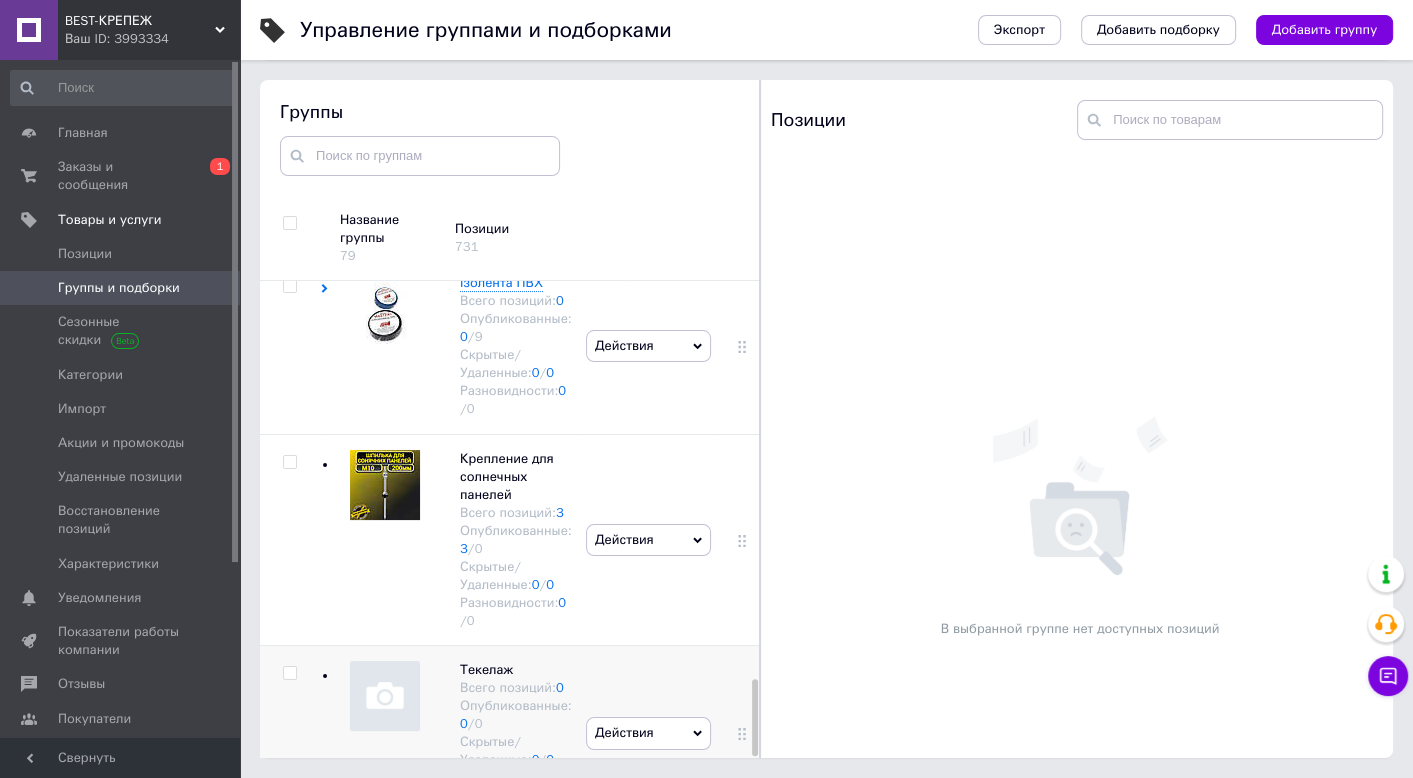 click on "Действия" at bounding box center [624, 732] 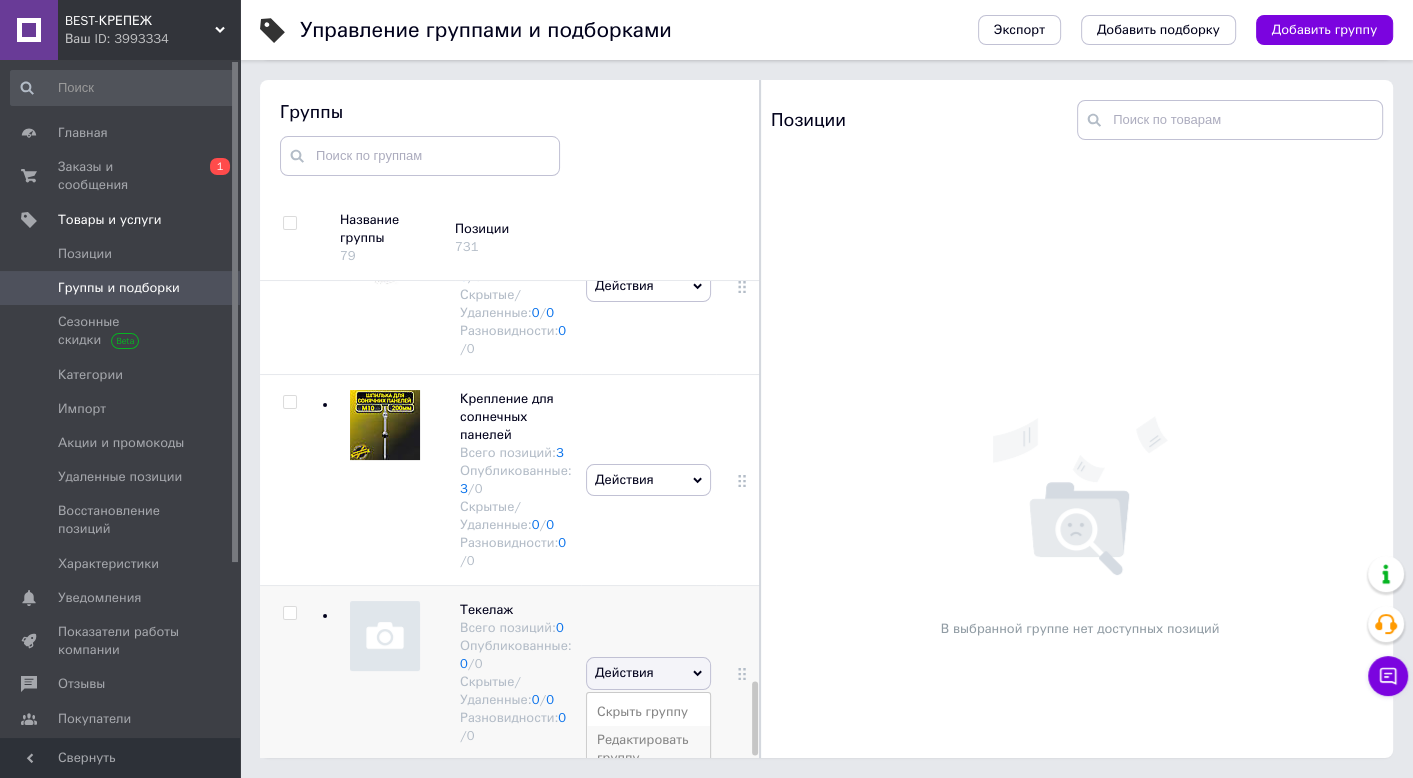 scroll, scrollTop: 2617, scrollLeft: 0, axis: vertical 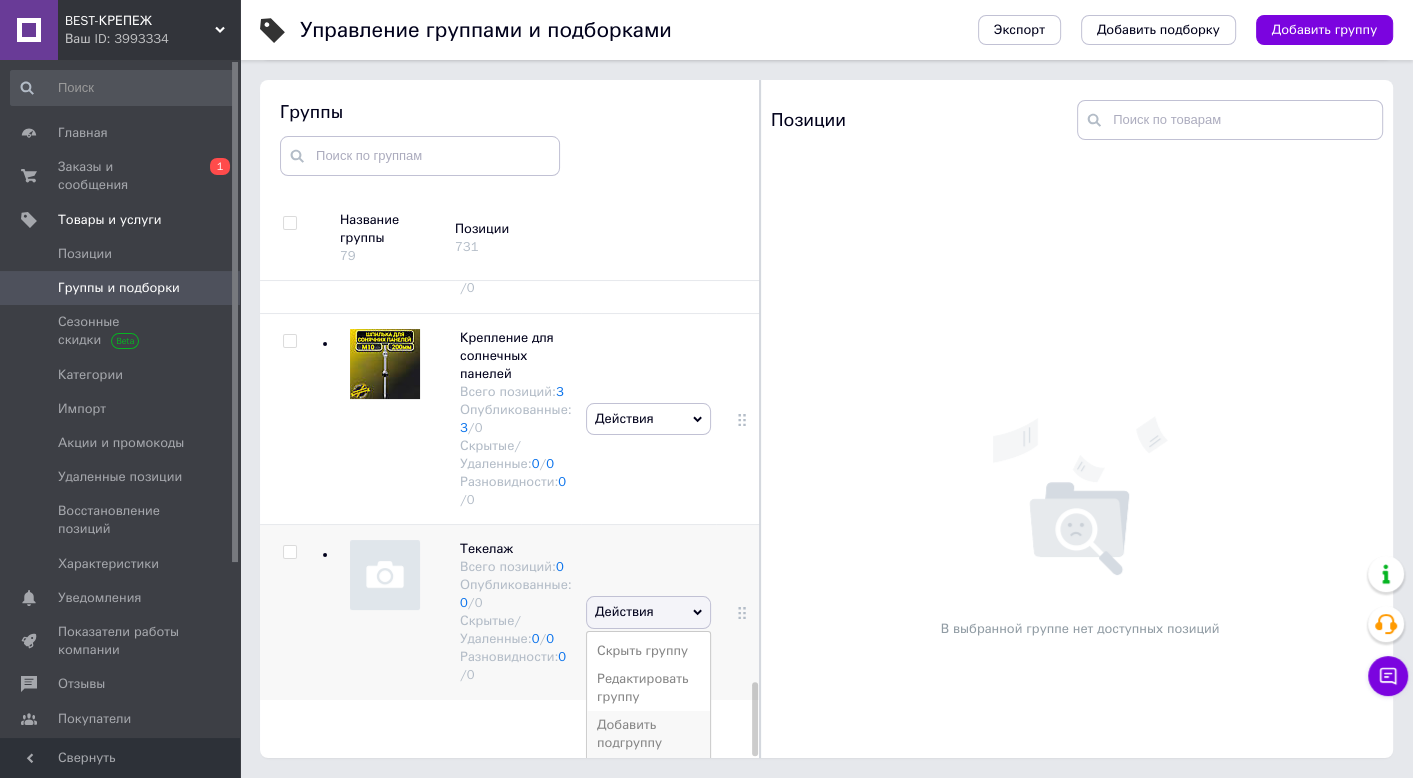 click on "Добавить подгруппу" at bounding box center [648, 734] 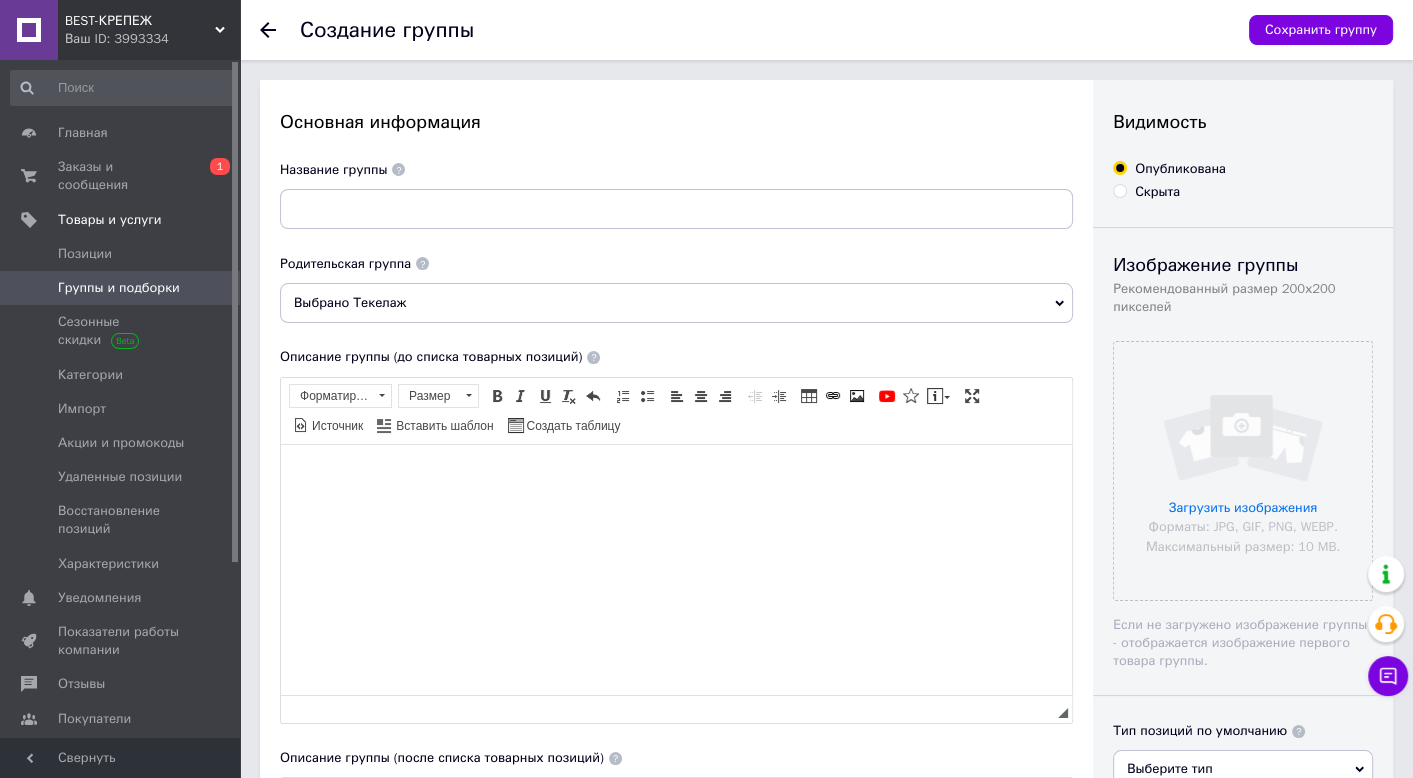scroll, scrollTop: 0, scrollLeft: 0, axis: both 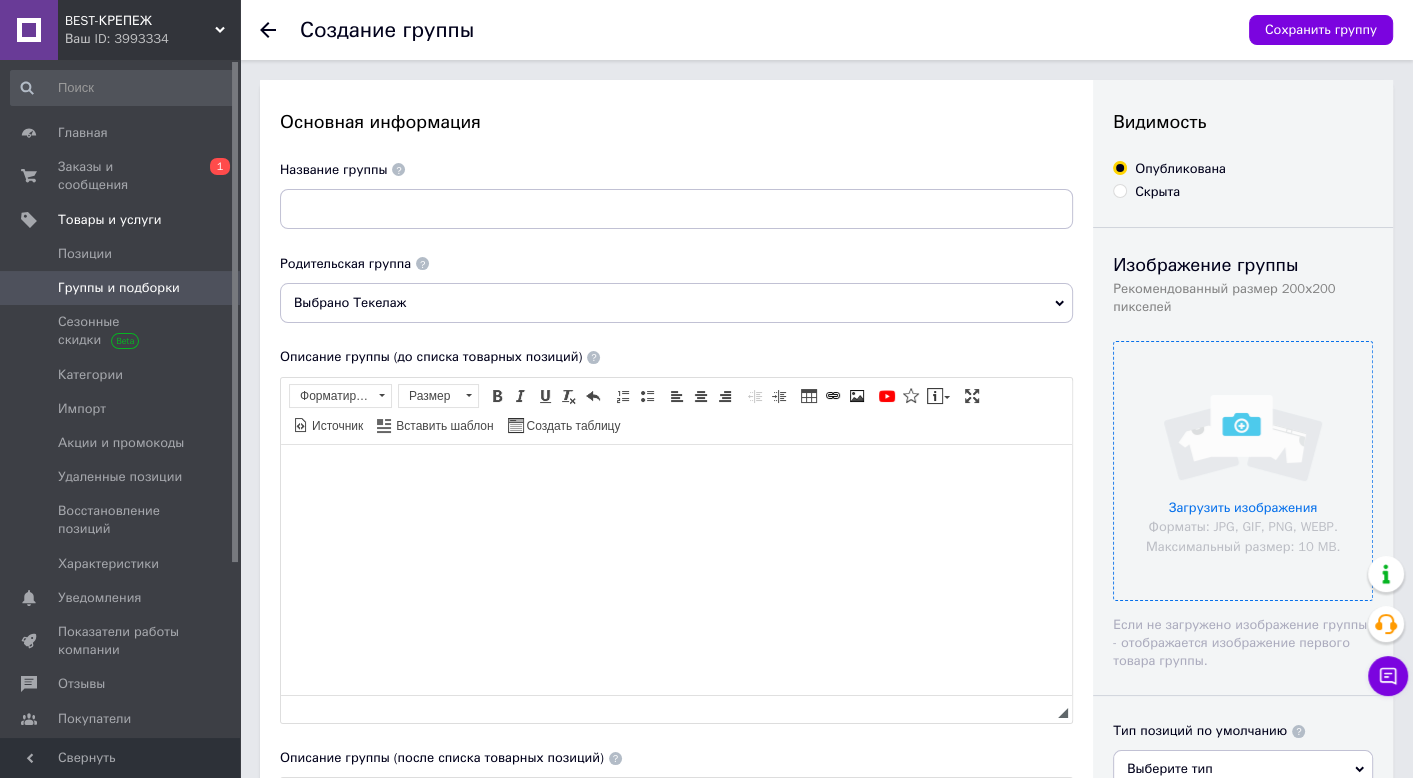 click at bounding box center [1243, 471] 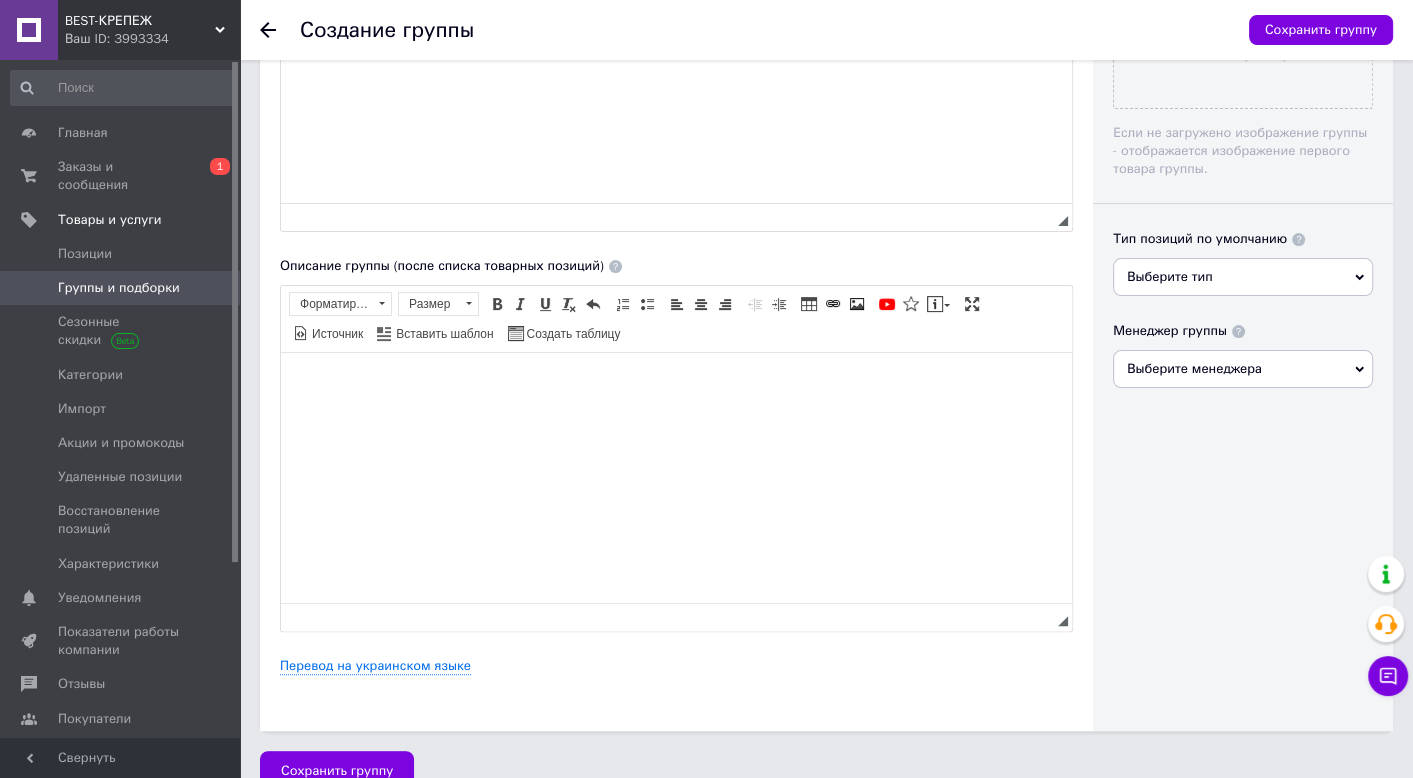 scroll, scrollTop: 526, scrollLeft: 0, axis: vertical 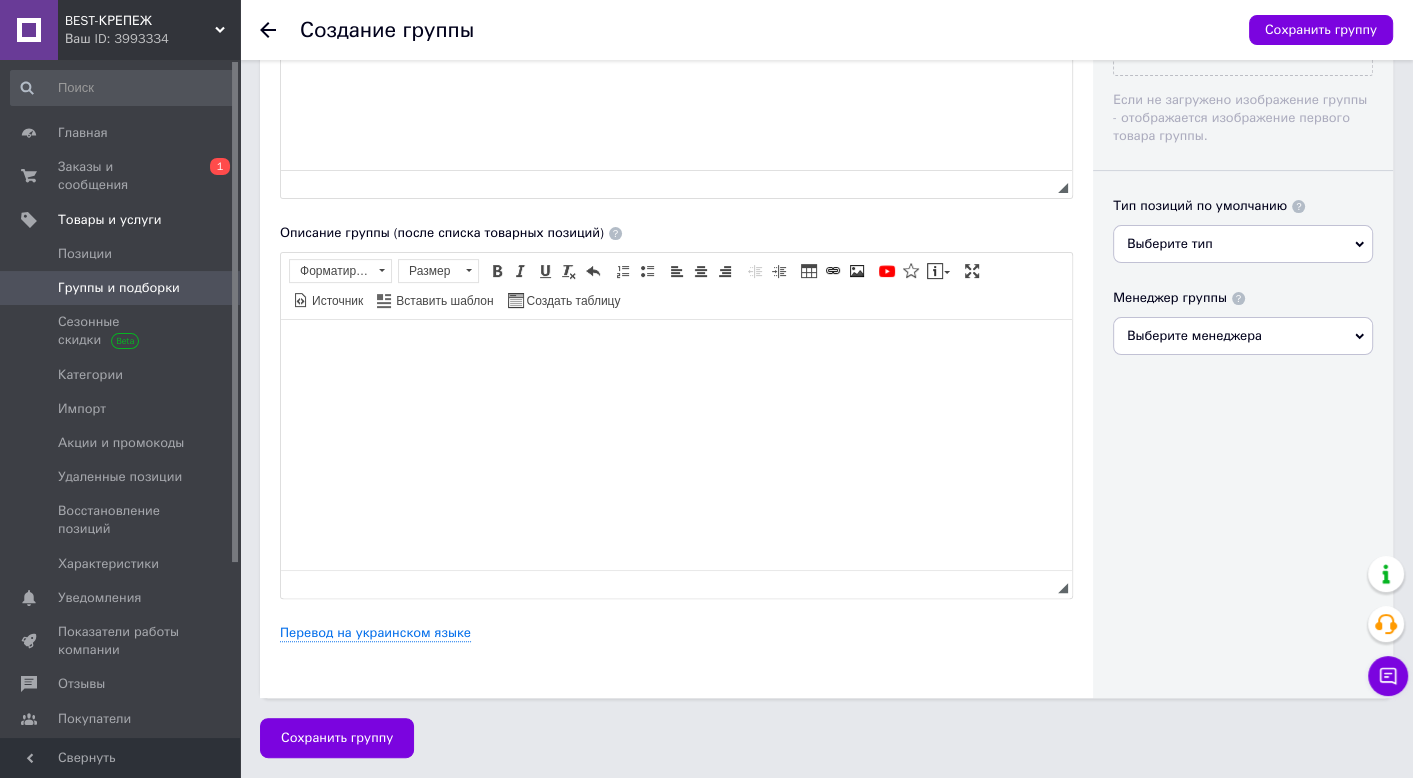 click on "Группы и подборки" at bounding box center (119, 288) 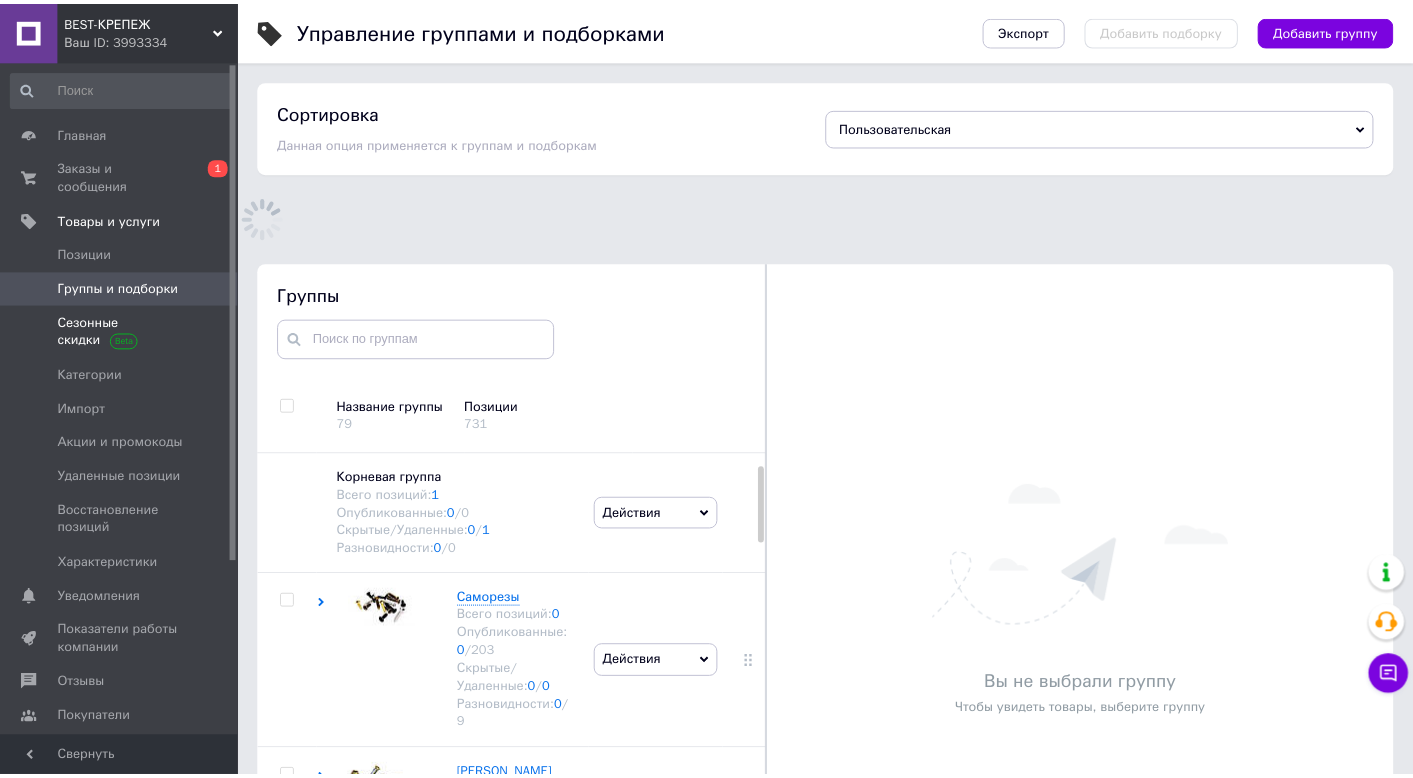 scroll, scrollTop: 60, scrollLeft: 0, axis: vertical 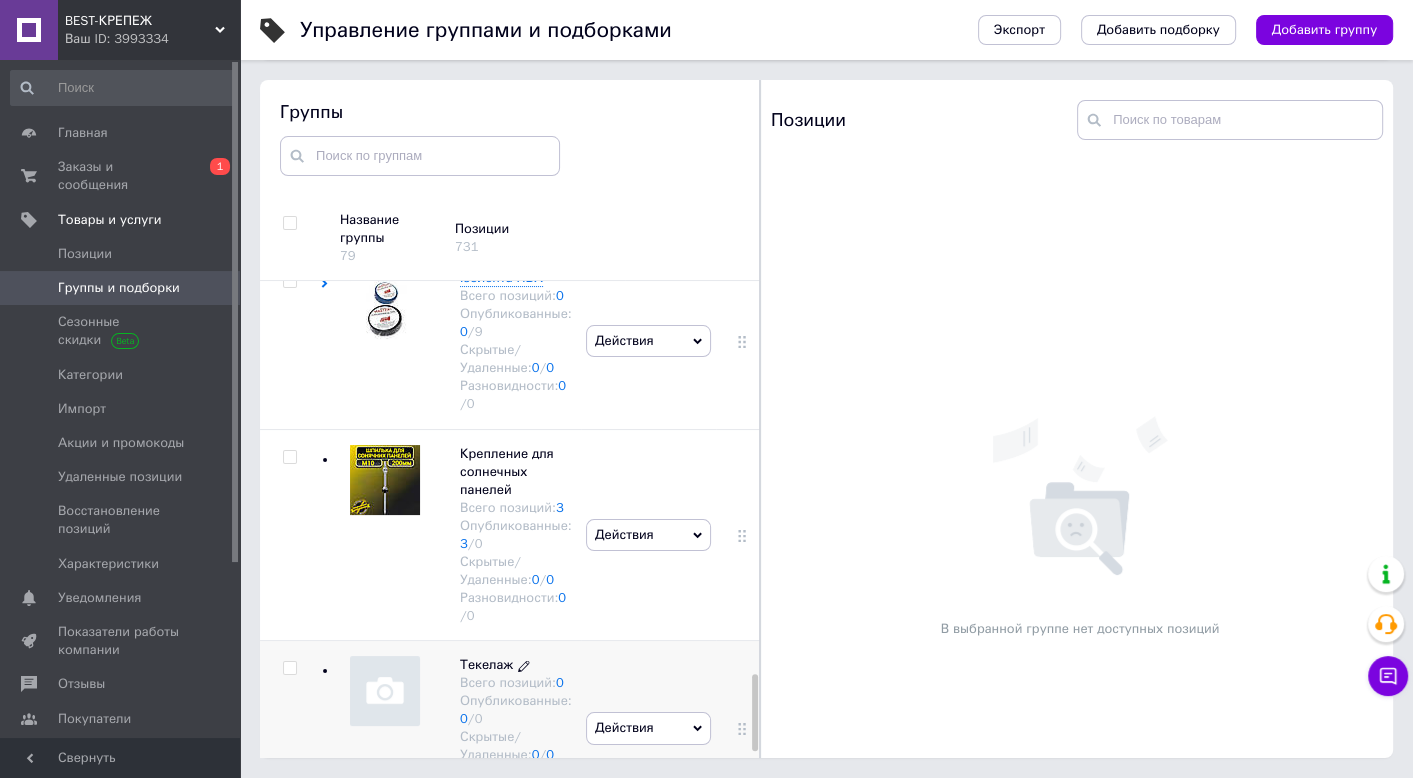 click on "Текелаж" at bounding box center [486, 664] 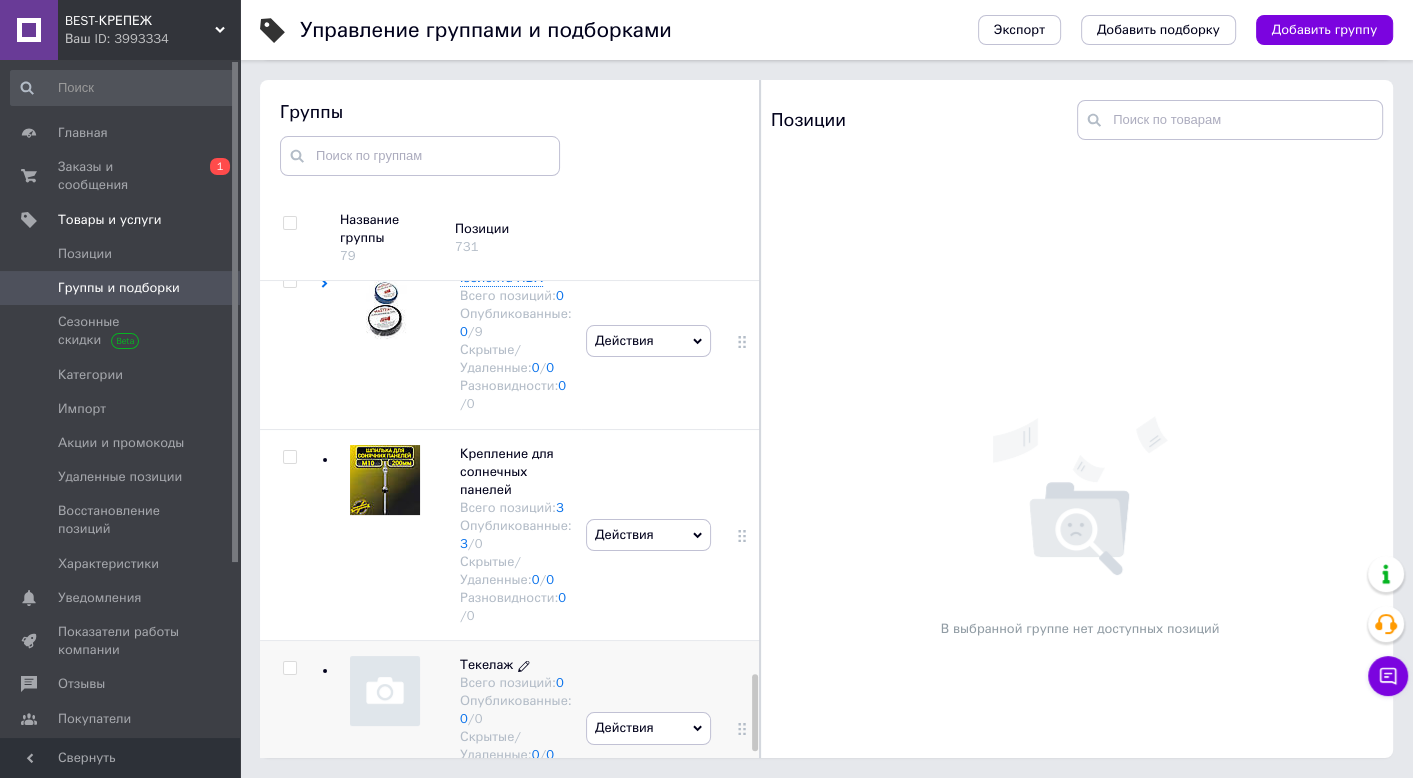 drag, startPoint x: 520, startPoint y: 681, endPoint x: 592, endPoint y: 678, distance: 72.06247 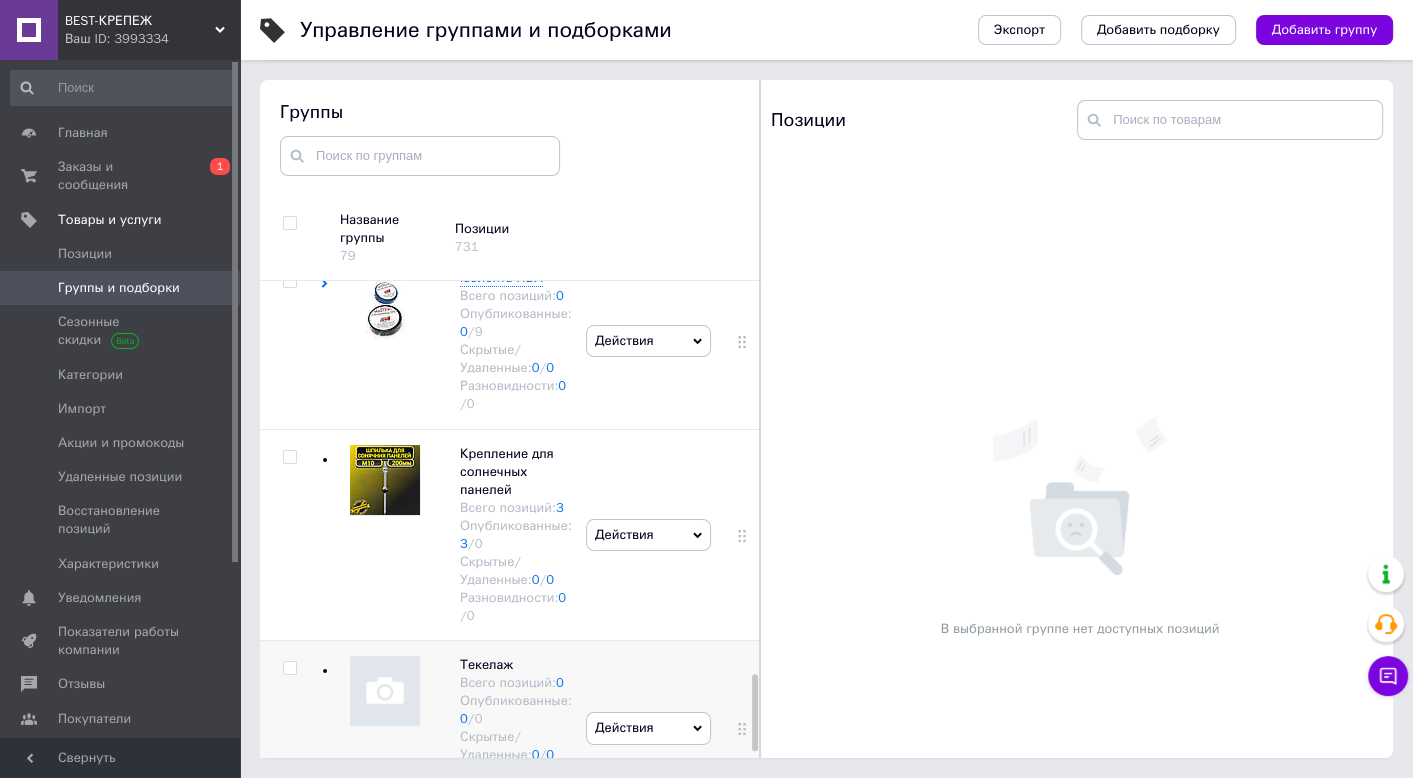 click on "Скрытые/Удаленные:  0  /  0" at bounding box center [516, 746] 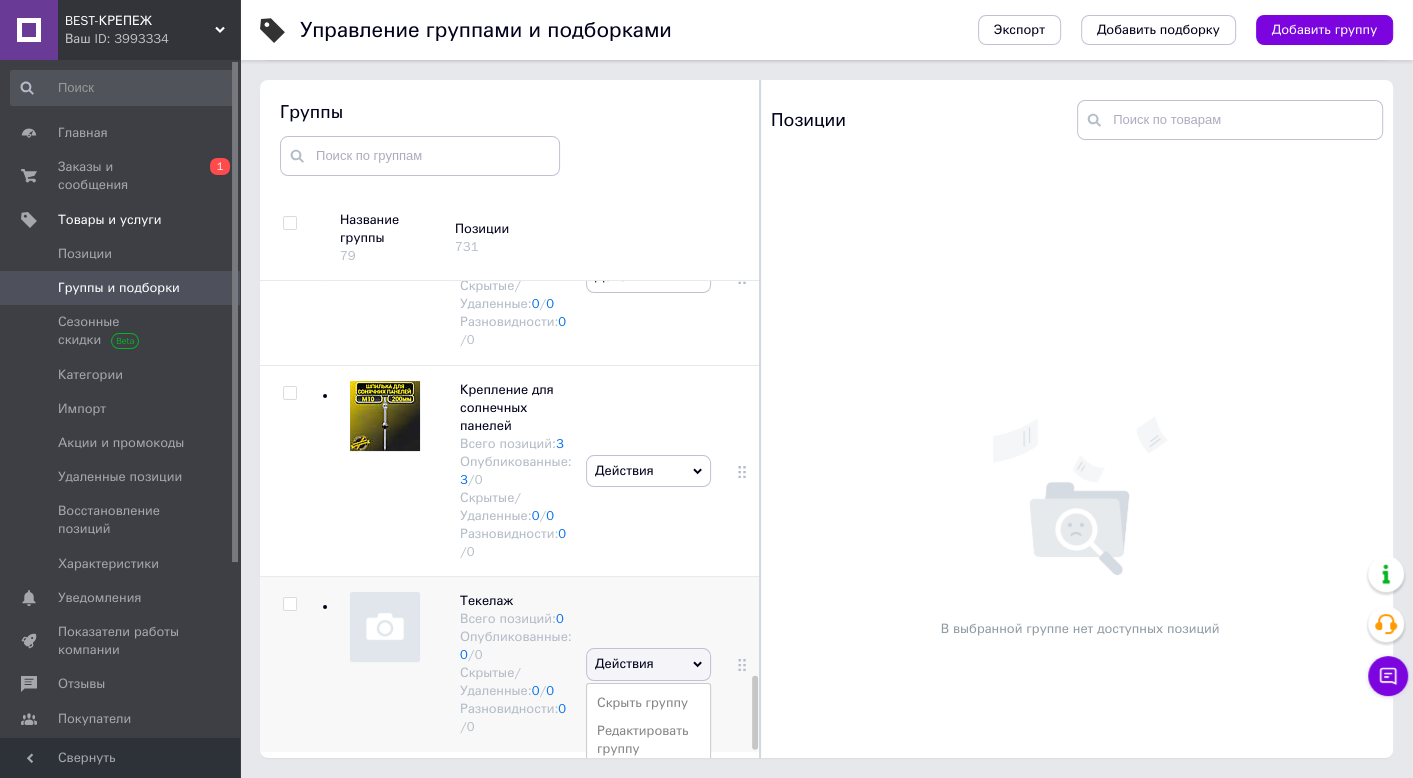 scroll, scrollTop: 2617, scrollLeft: 0, axis: vertical 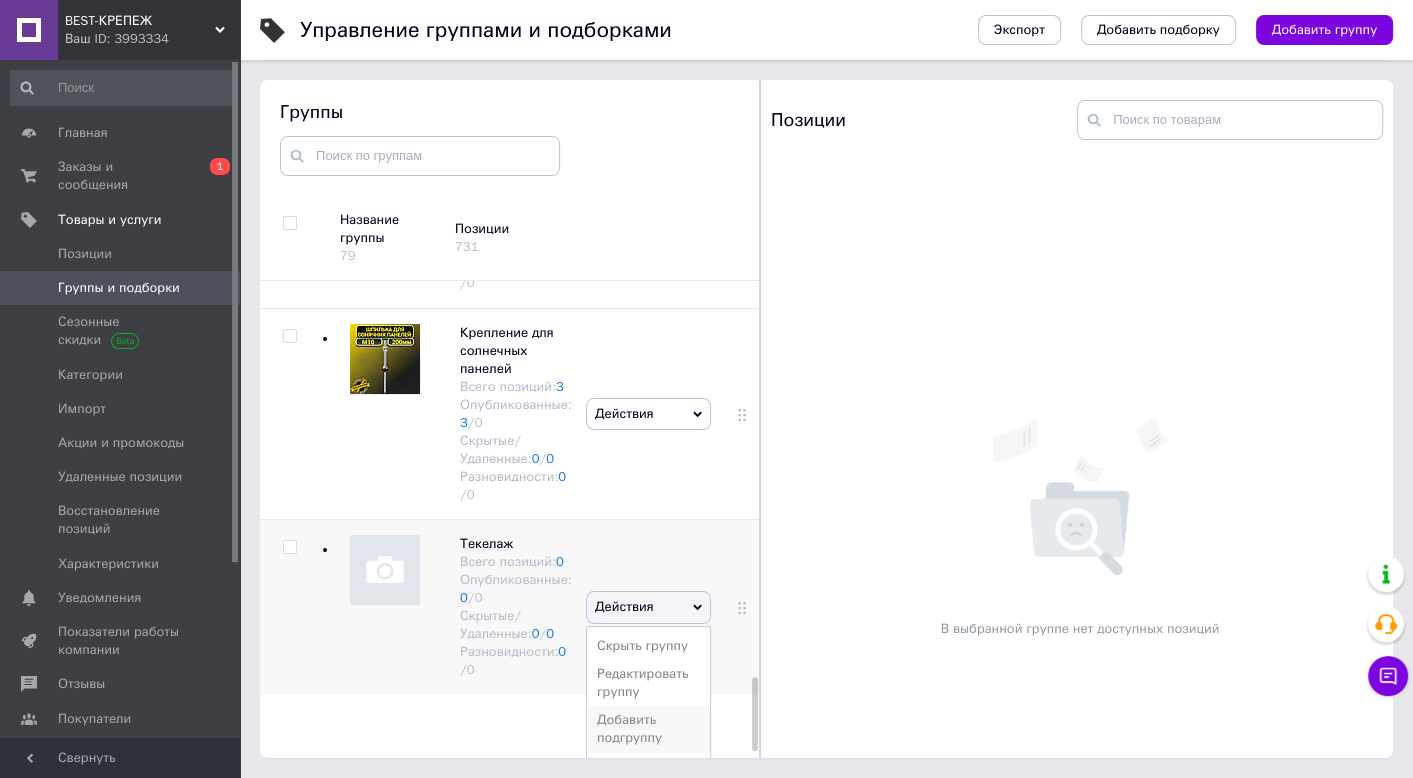 click on "Добавить подгруппу" at bounding box center (648, 729) 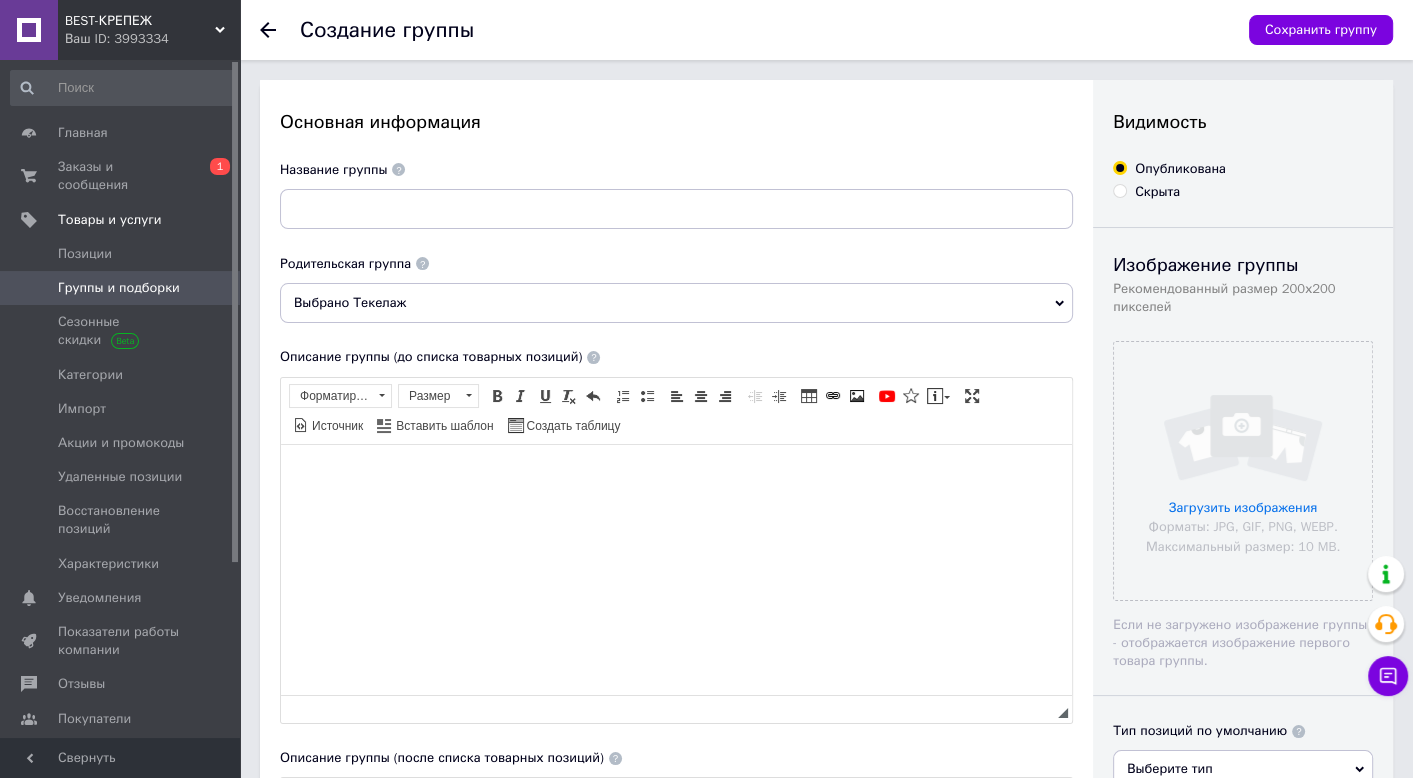scroll, scrollTop: 0, scrollLeft: 0, axis: both 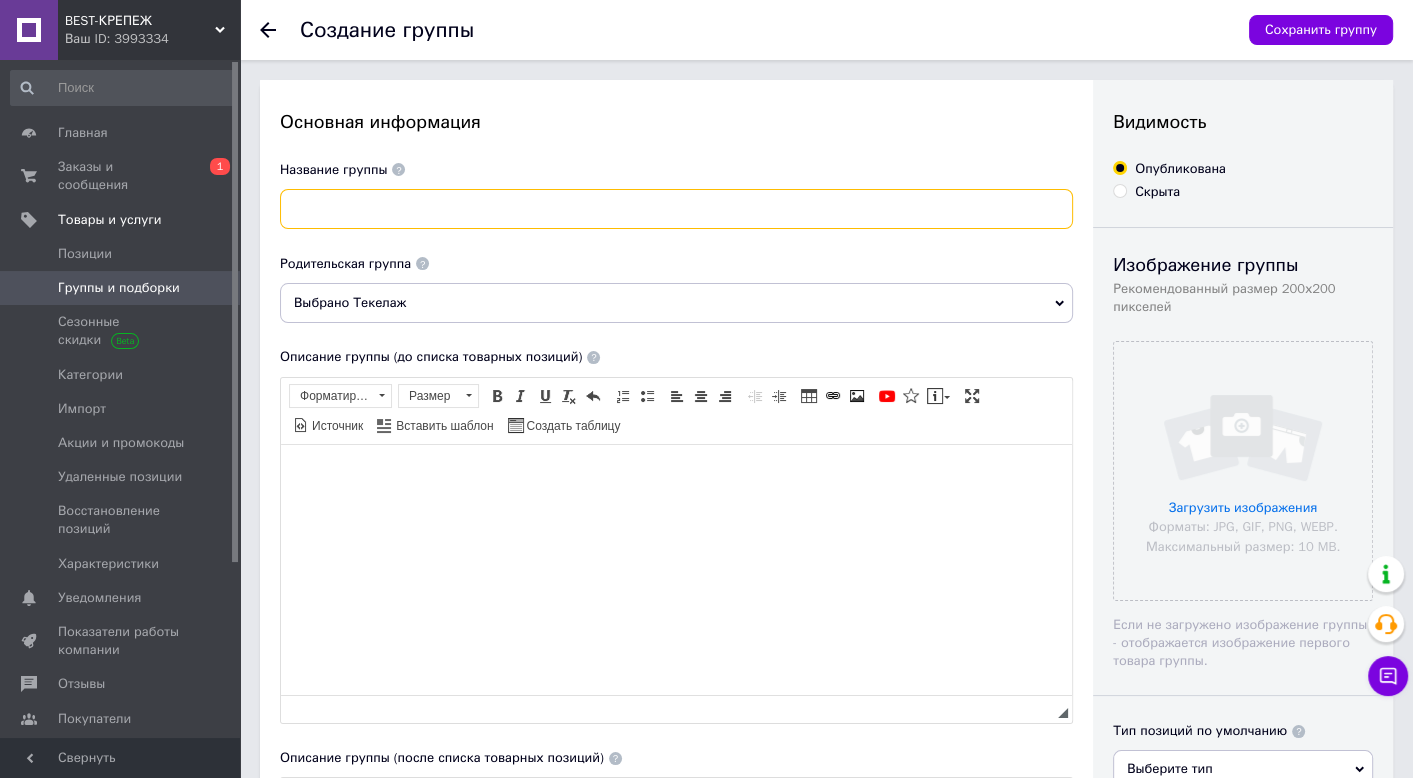 click at bounding box center [676, 209] 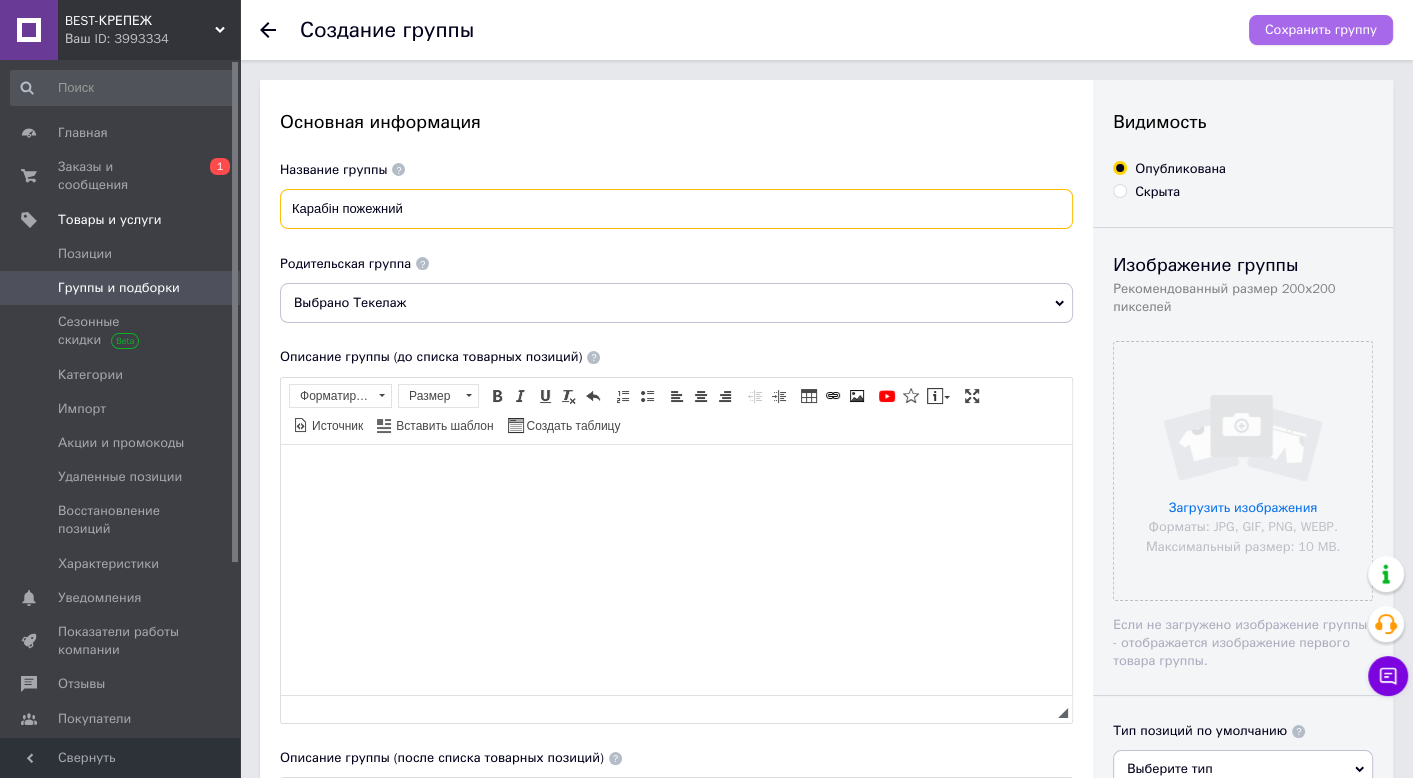type on "Карабін пожежний" 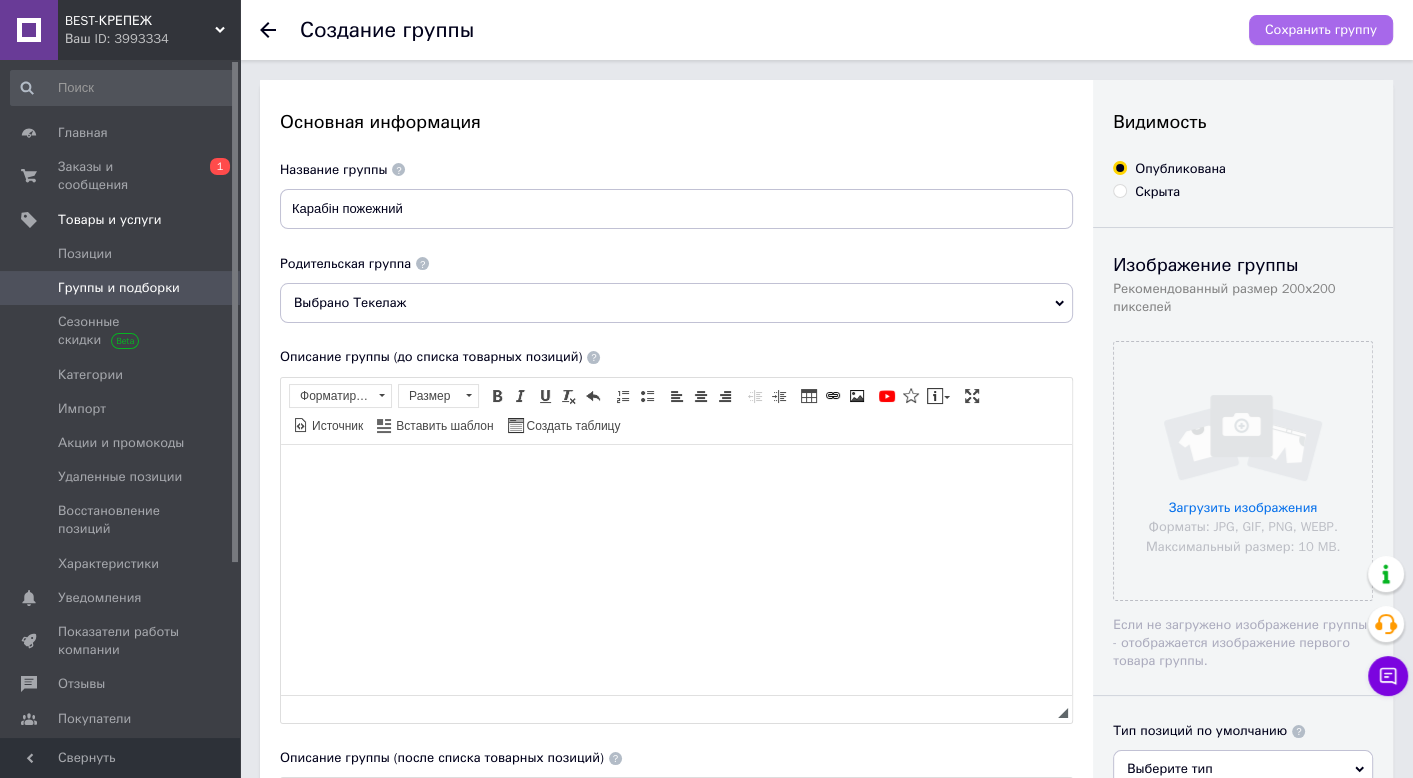 click on "Сохранить группу" at bounding box center (1321, 30) 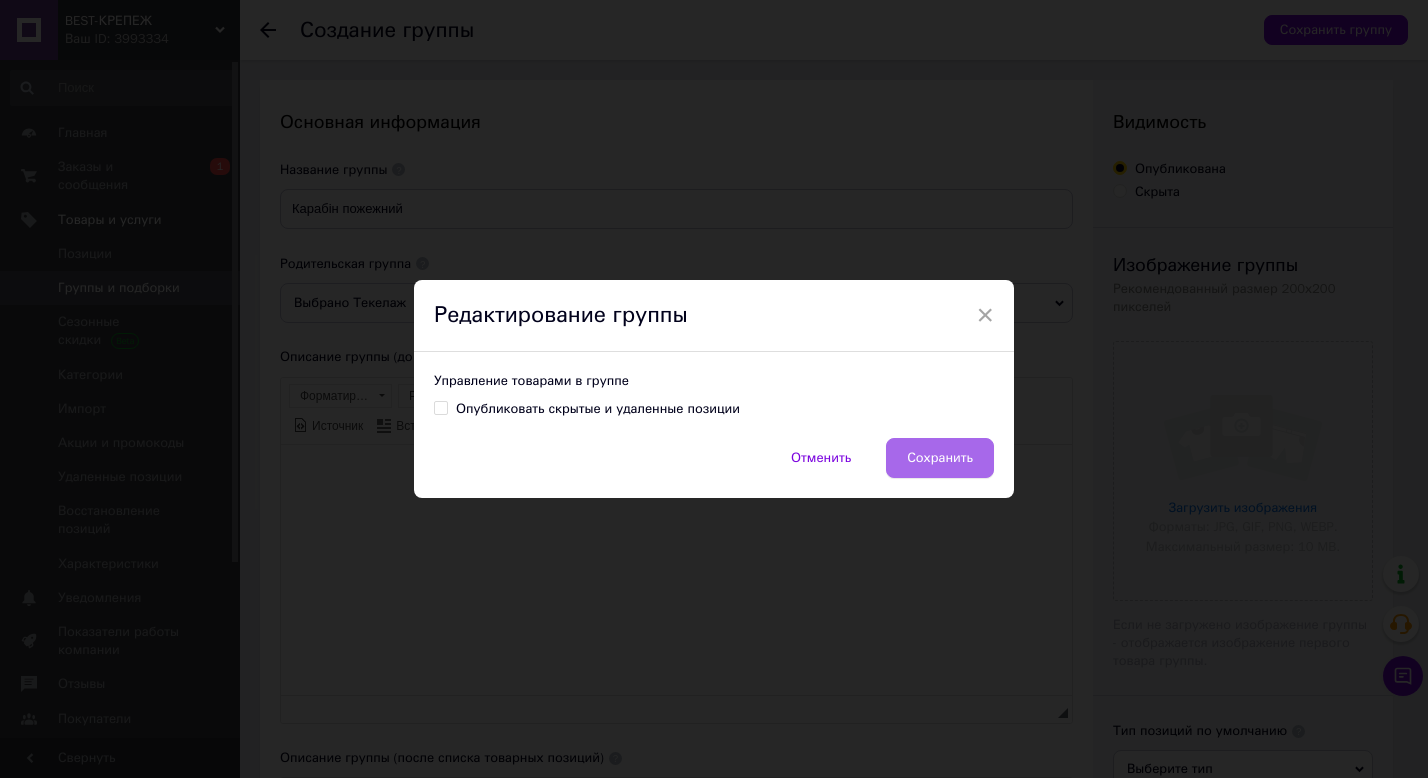 click on "Сохранить" at bounding box center (940, 458) 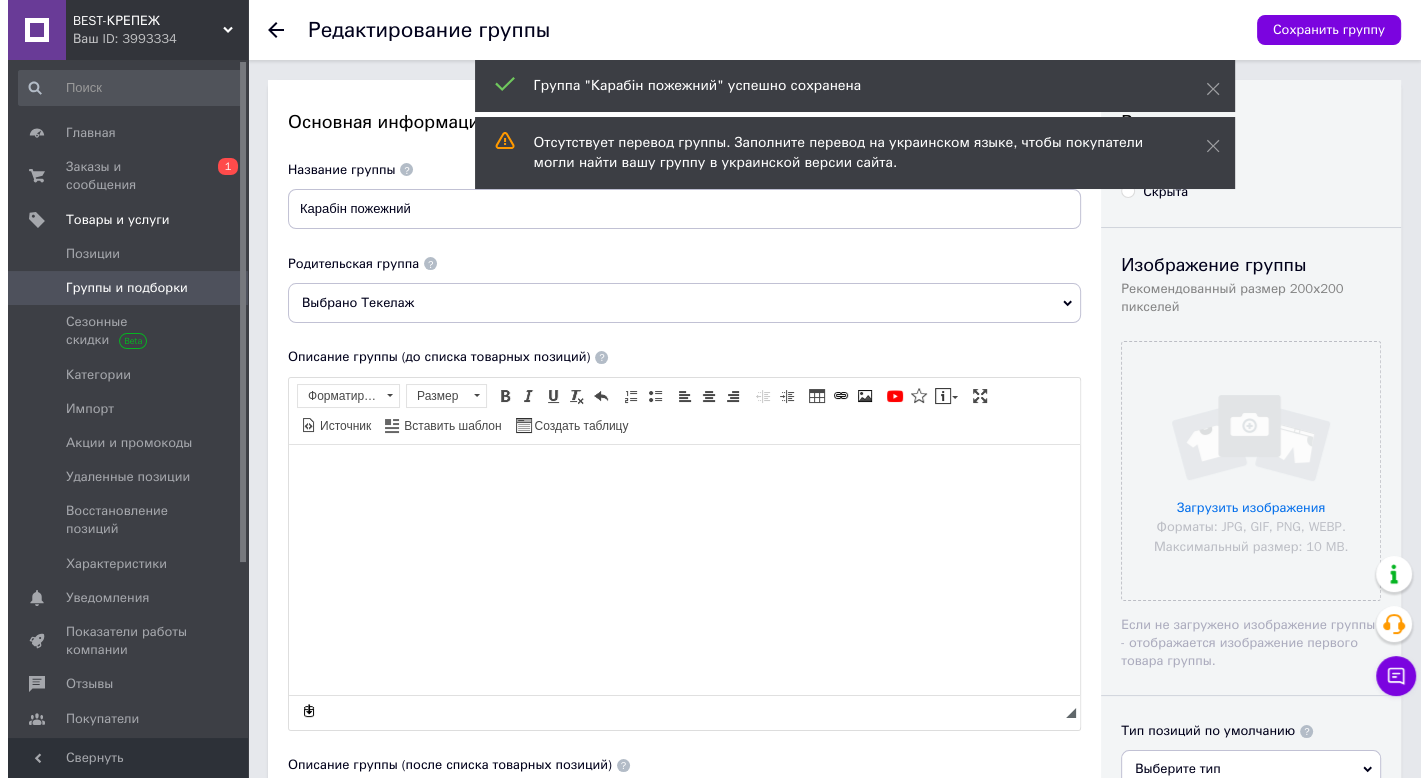 scroll, scrollTop: 0, scrollLeft: 0, axis: both 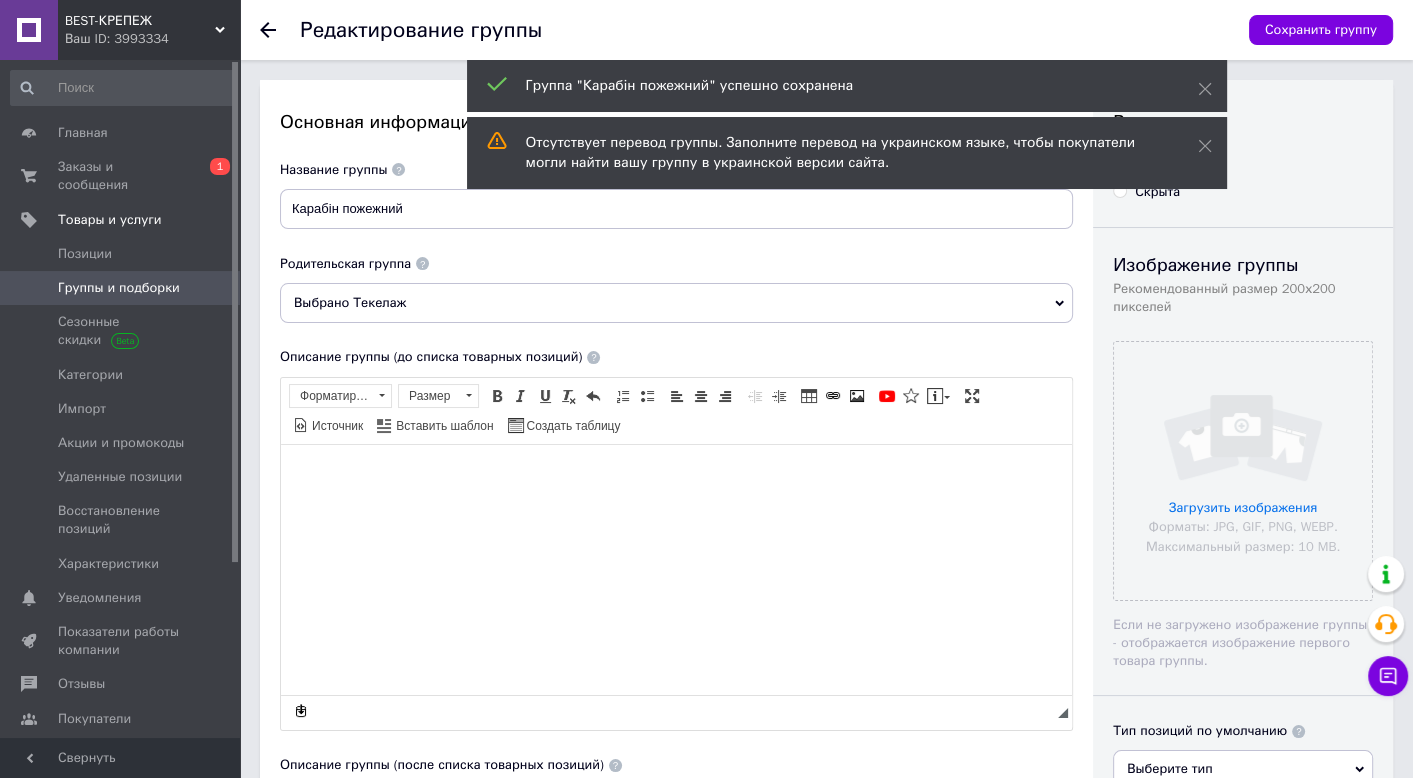 click on "Группы и подборки" at bounding box center [119, 288] 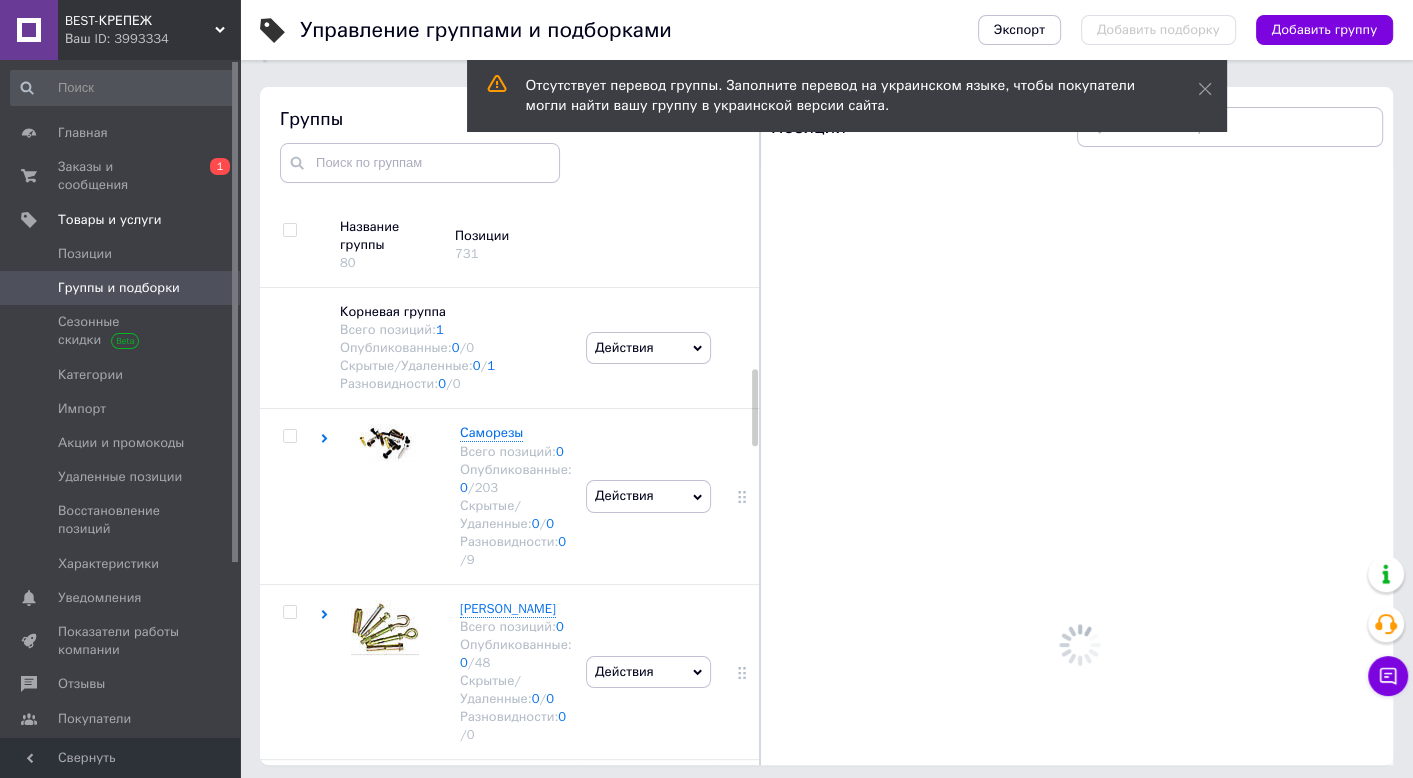 scroll, scrollTop: 113, scrollLeft: 0, axis: vertical 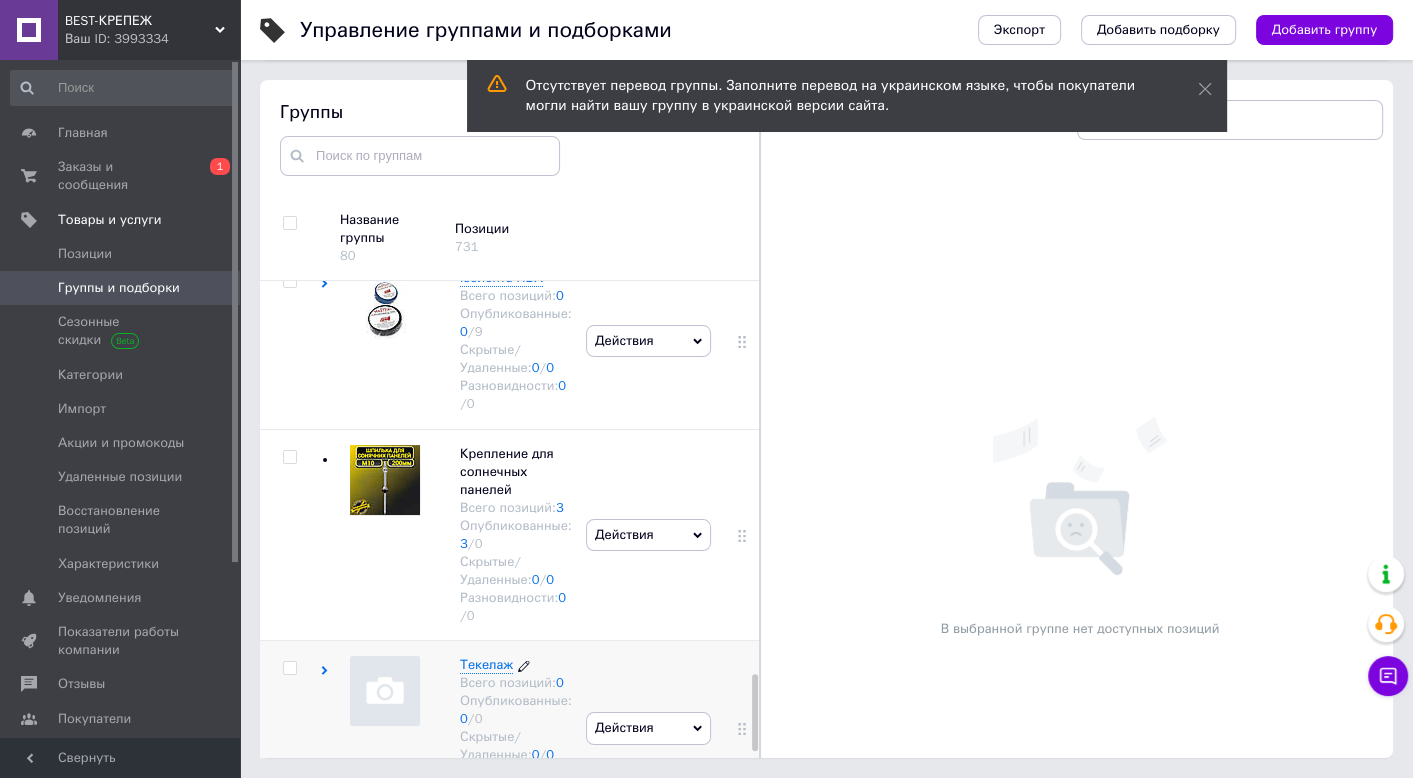 click on "Текелаж" at bounding box center [486, 664] 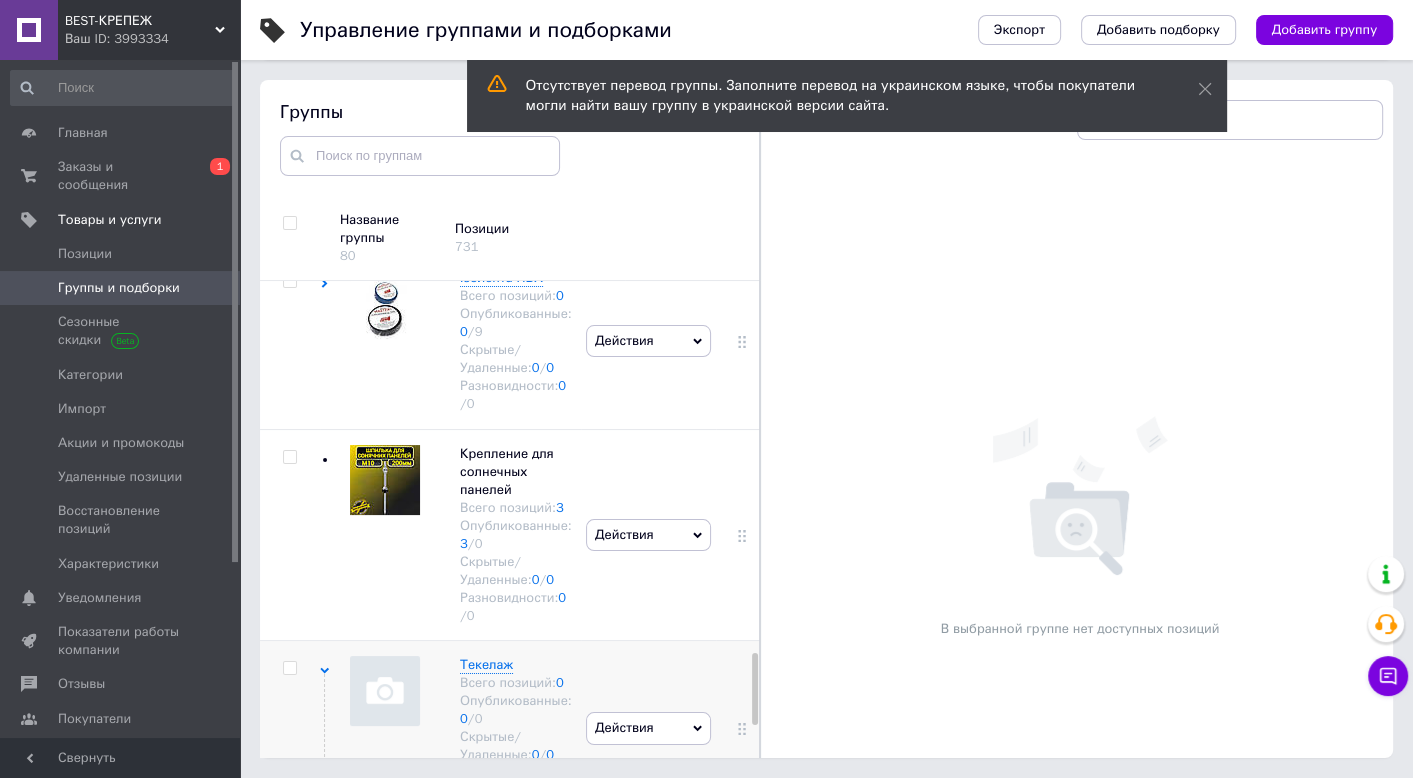 scroll, scrollTop: 2688, scrollLeft: 0, axis: vertical 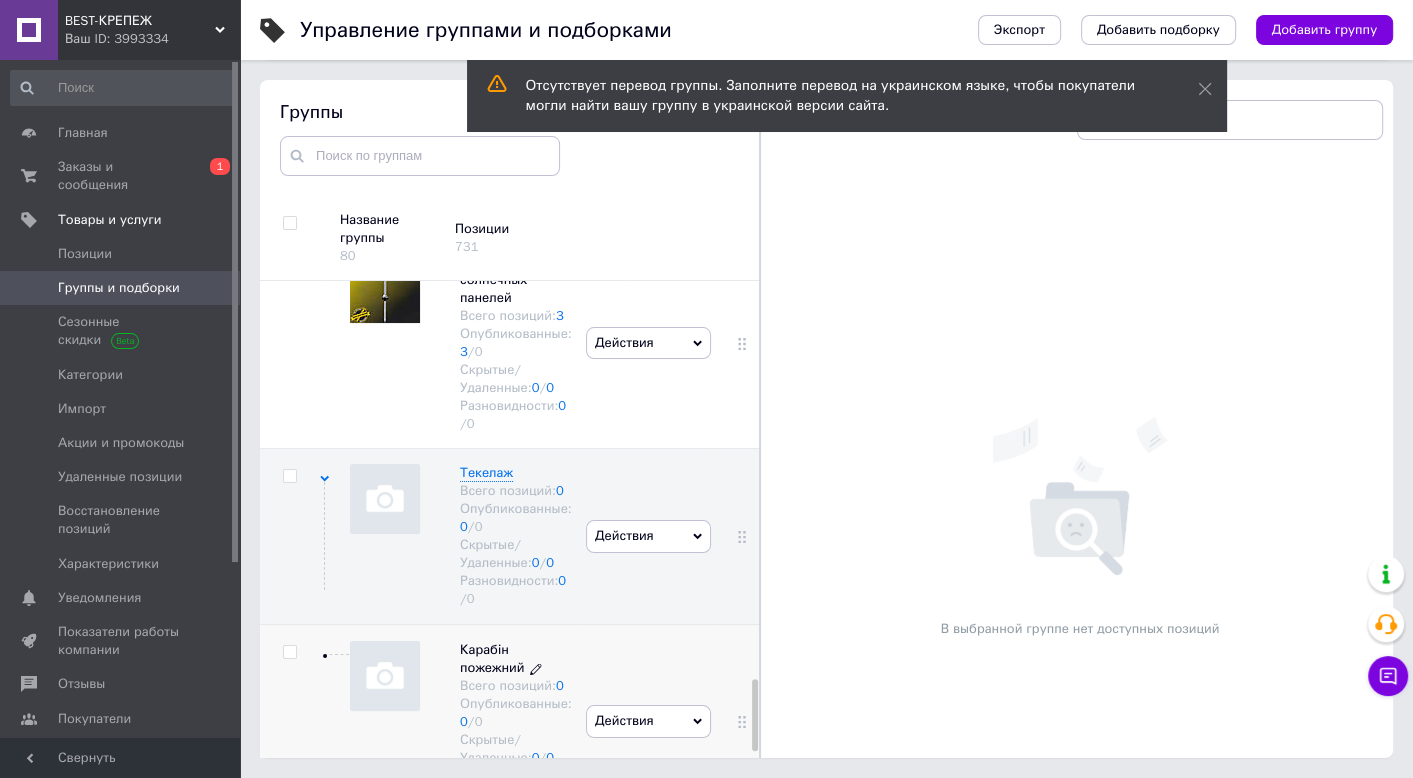 click on "Карабін пожежний" at bounding box center [492, 658] 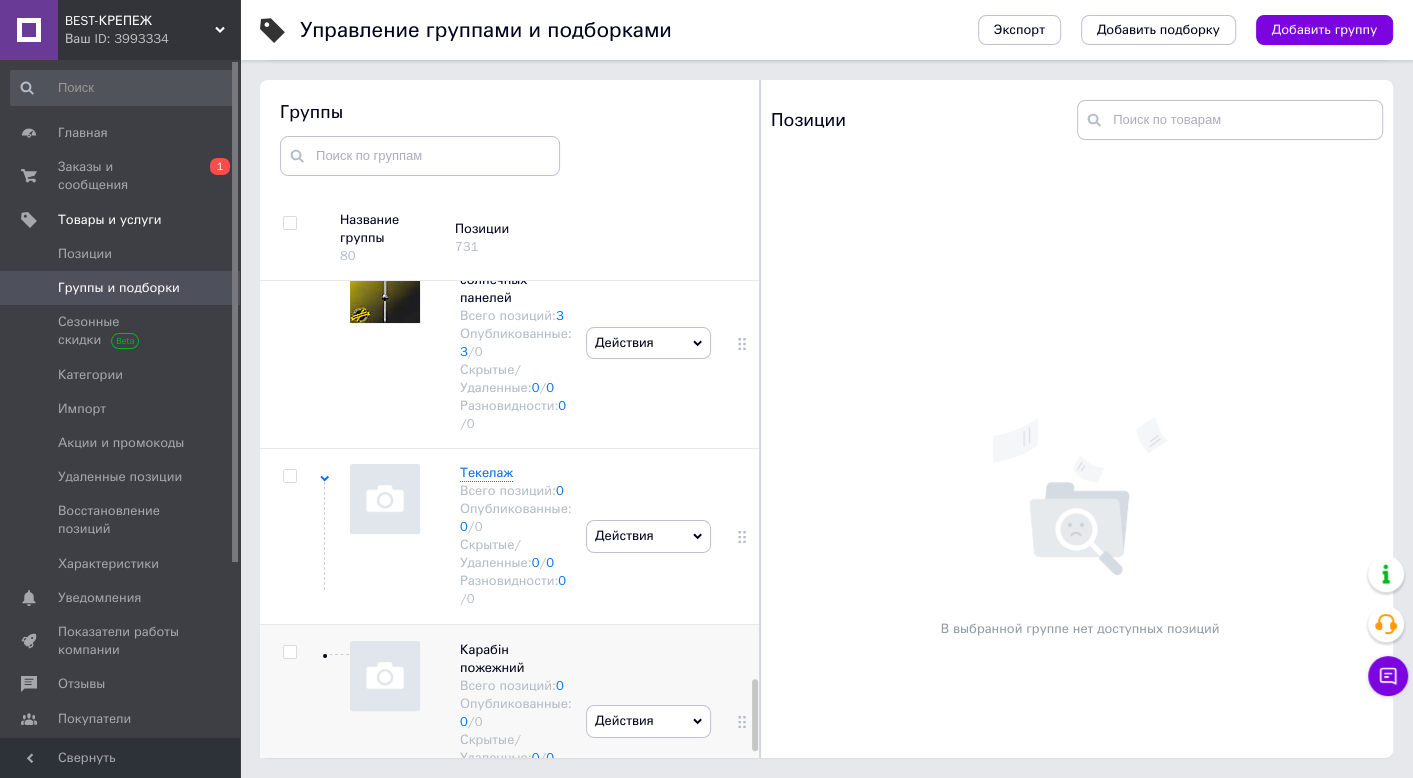 click on "Действия" at bounding box center (624, 720) 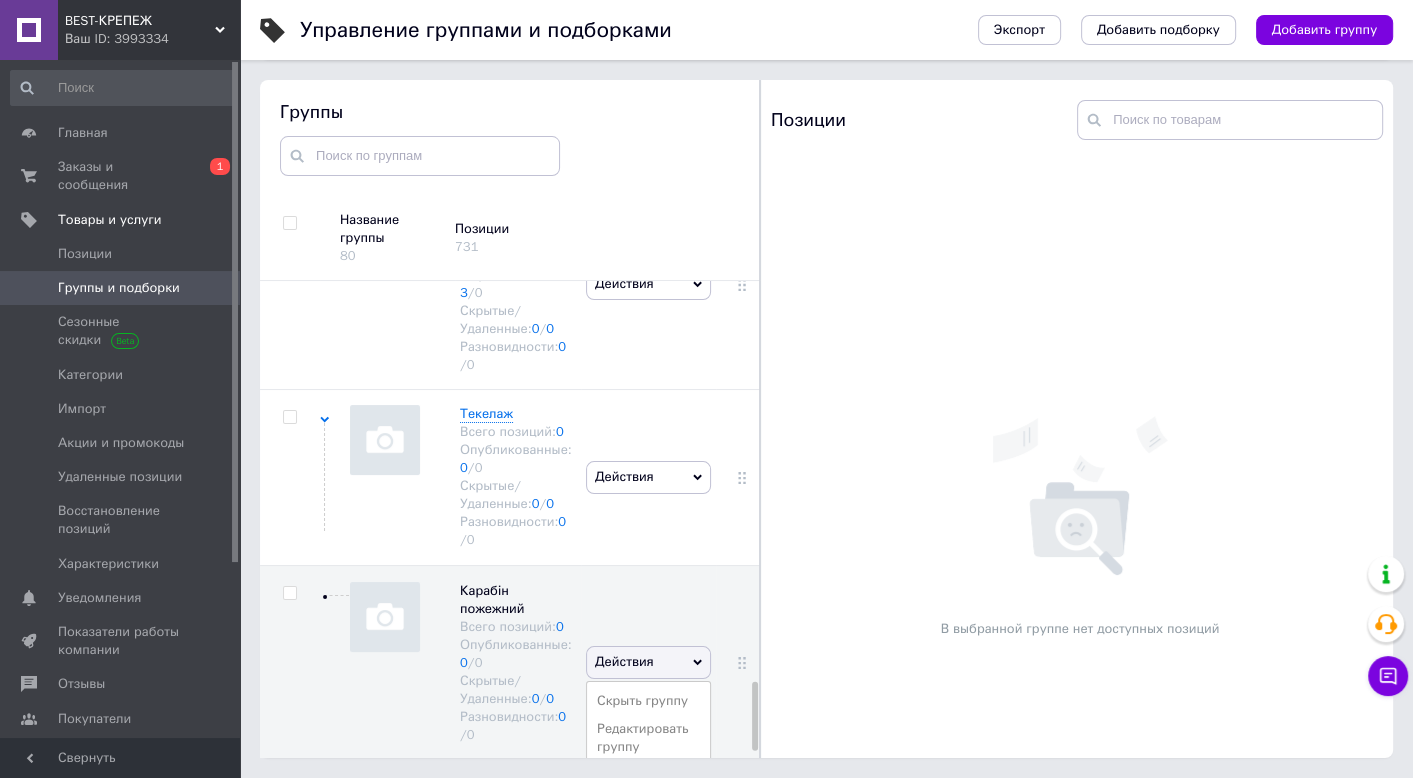 scroll, scrollTop: 2800, scrollLeft: 0, axis: vertical 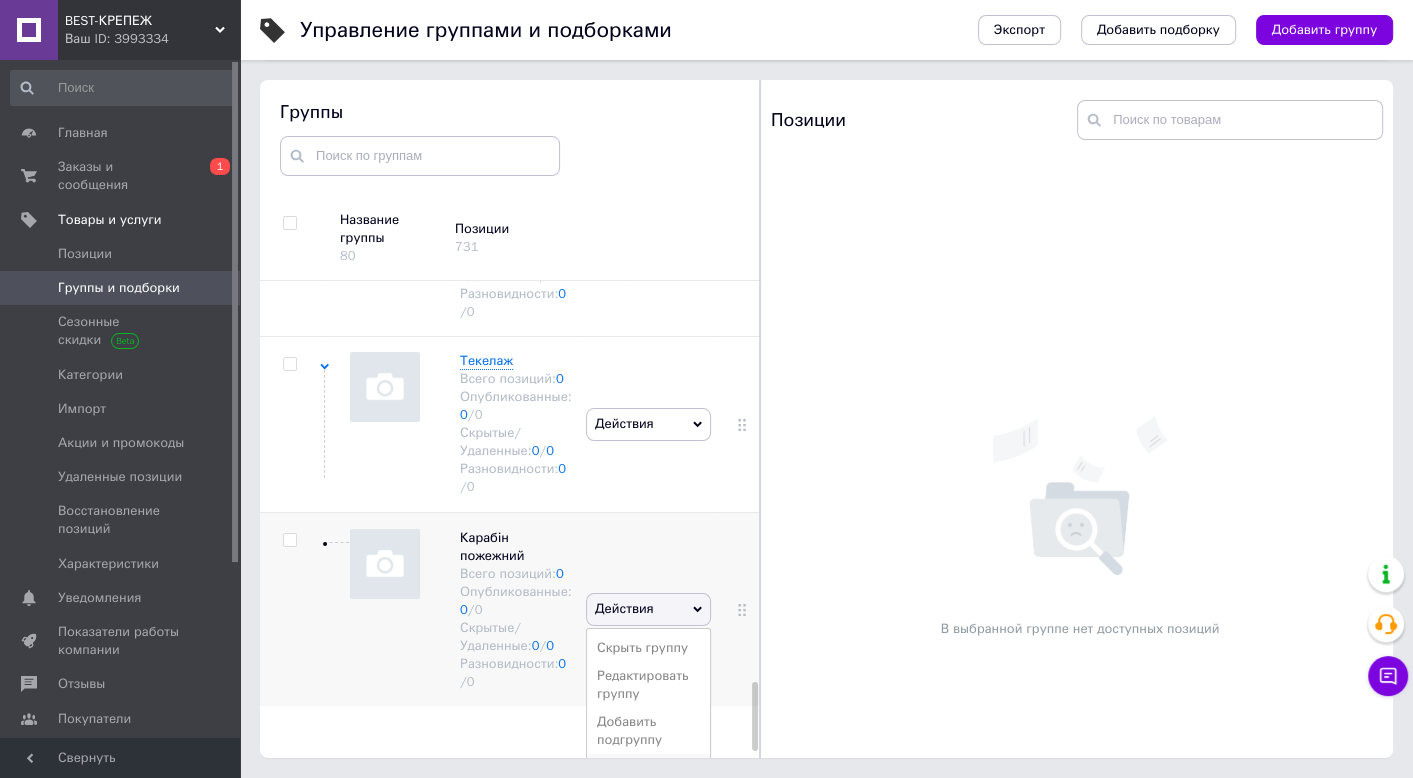 click on "Добавить товар" at bounding box center [648, 768] 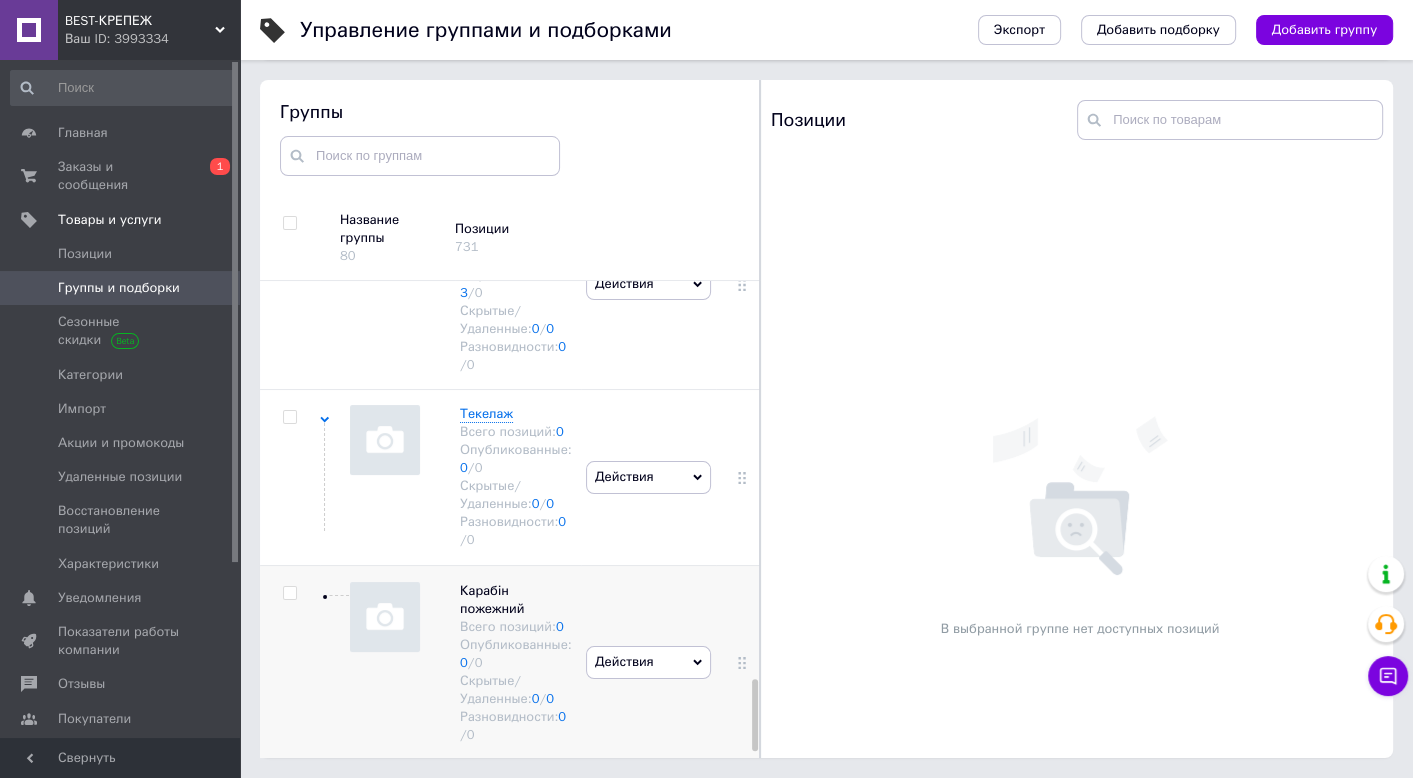 scroll, scrollTop: 2688, scrollLeft: 0, axis: vertical 